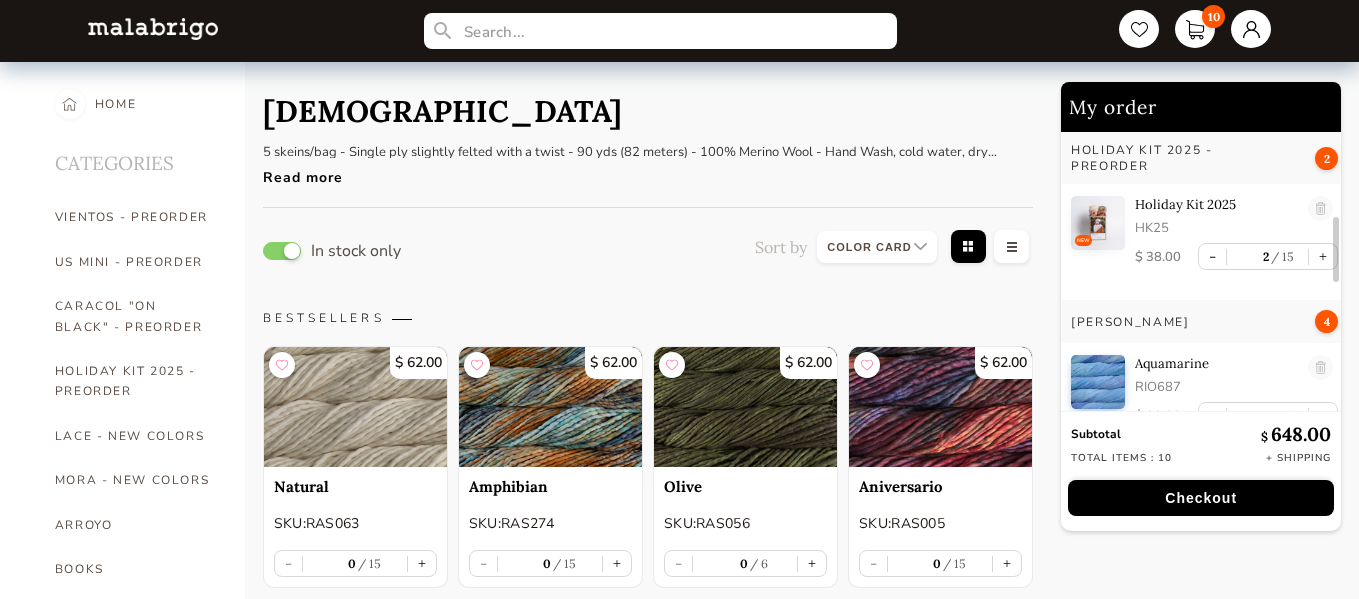 select on "INDEX" 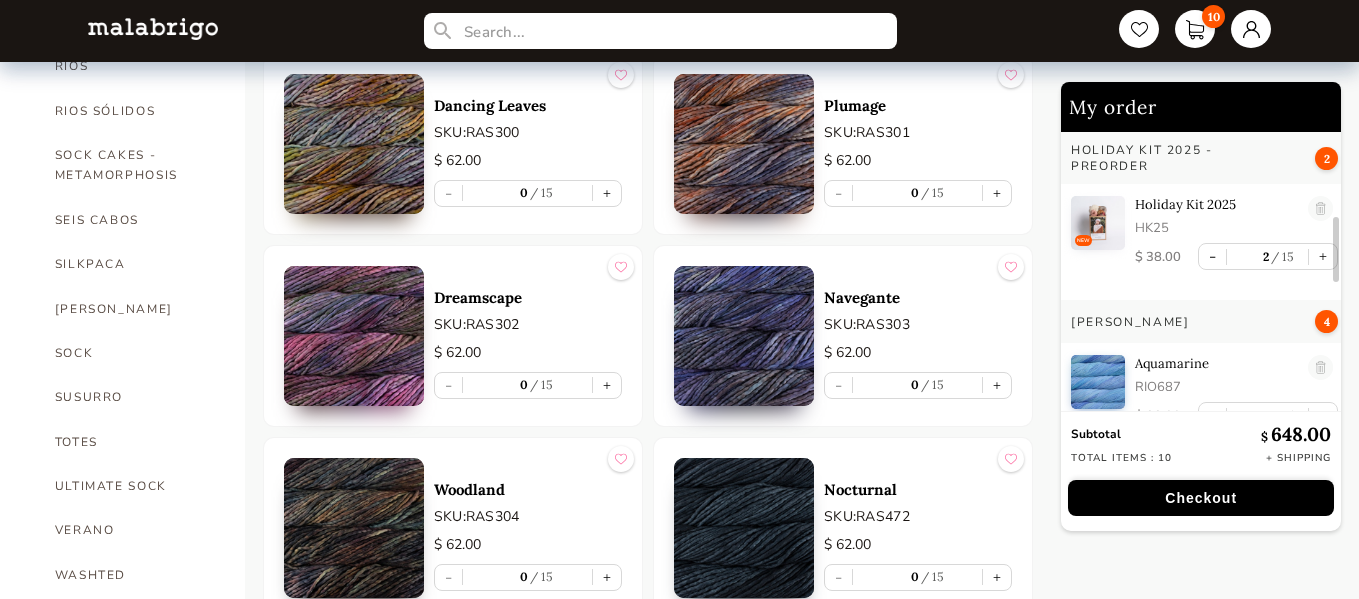 scroll, scrollTop: 7, scrollLeft: 0, axis: vertical 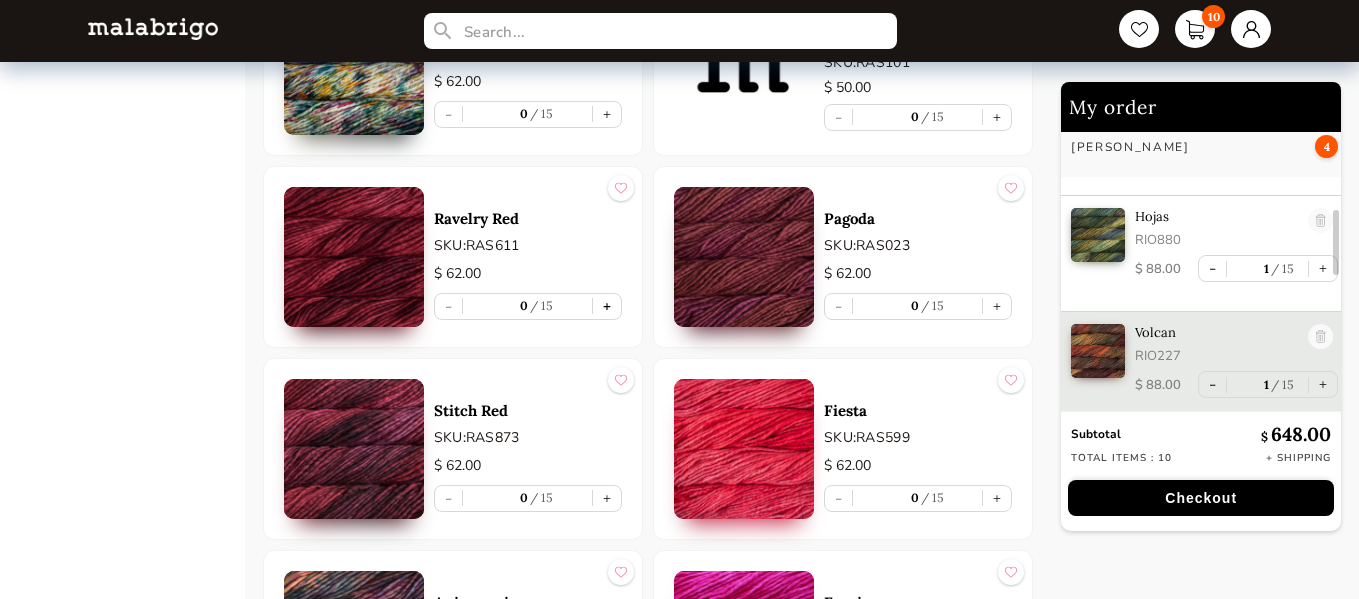 click on "+" at bounding box center [607, 306] 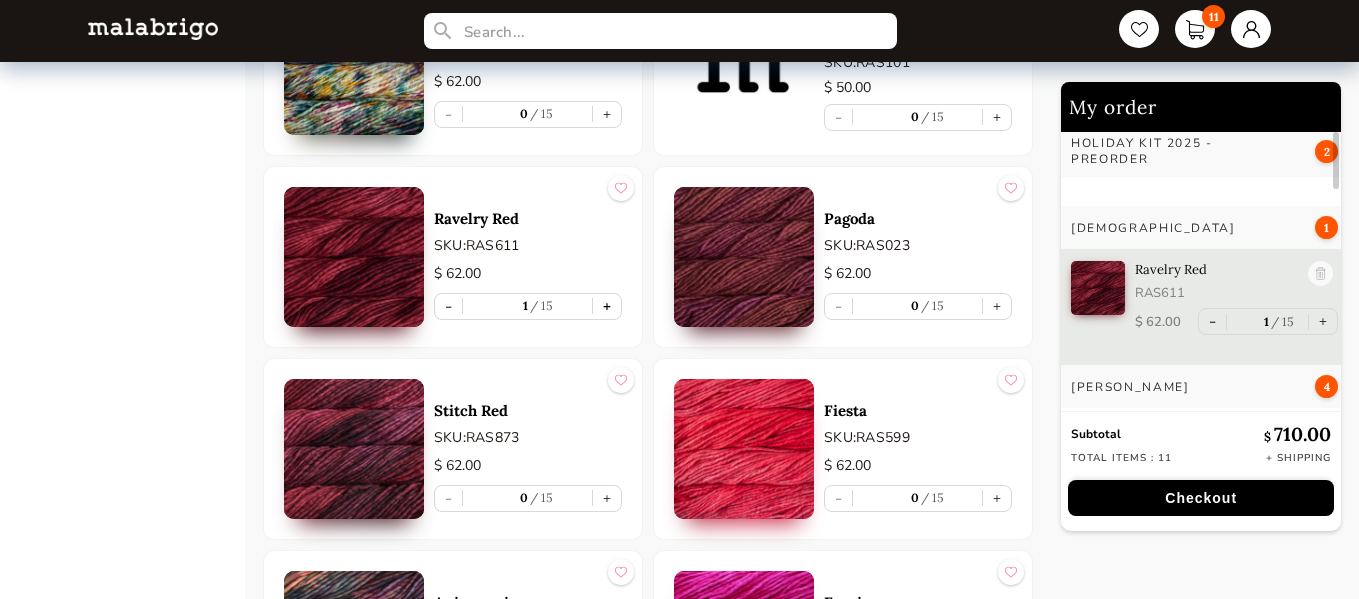 scroll, scrollTop: 24, scrollLeft: 0, axis: vertical 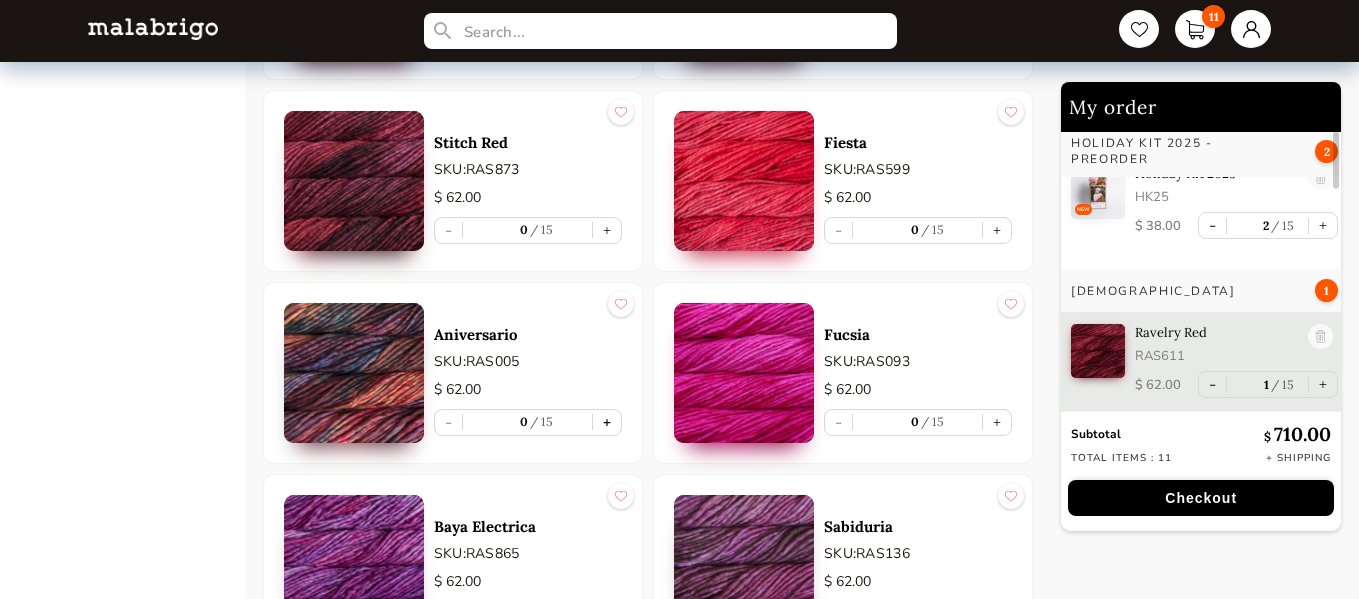 click on "+" at bounding box center [607, 422] 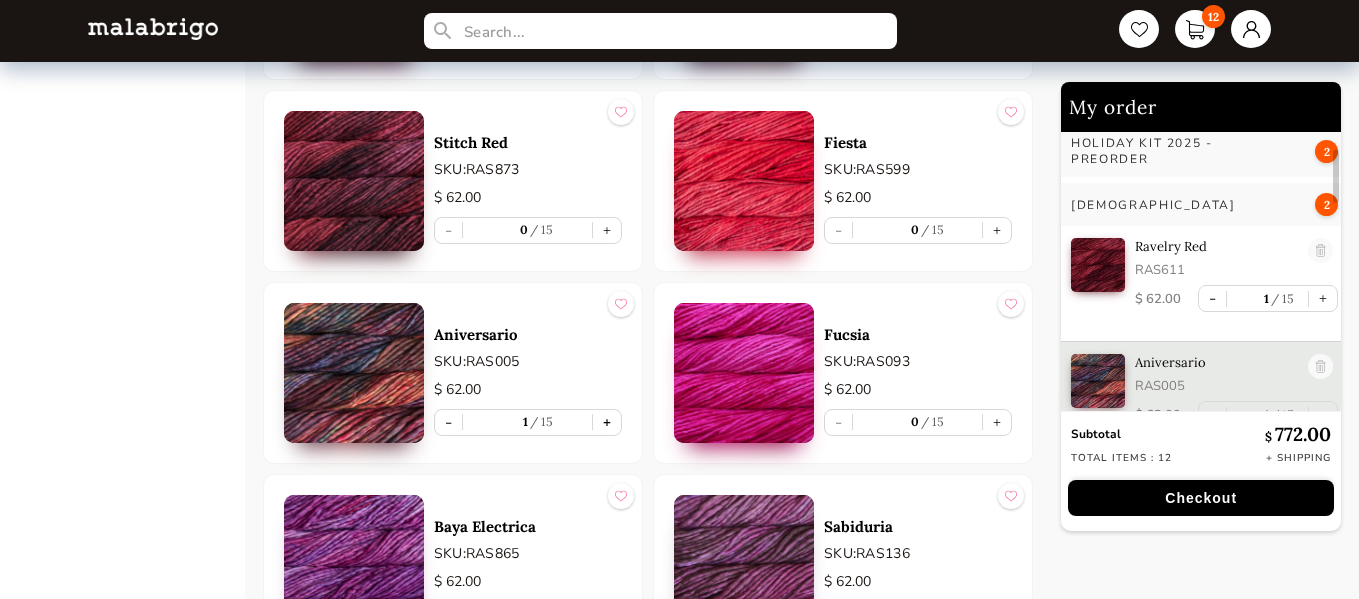 scroll, scrollTop: 140, scrollLeft: 0, axis: vertical 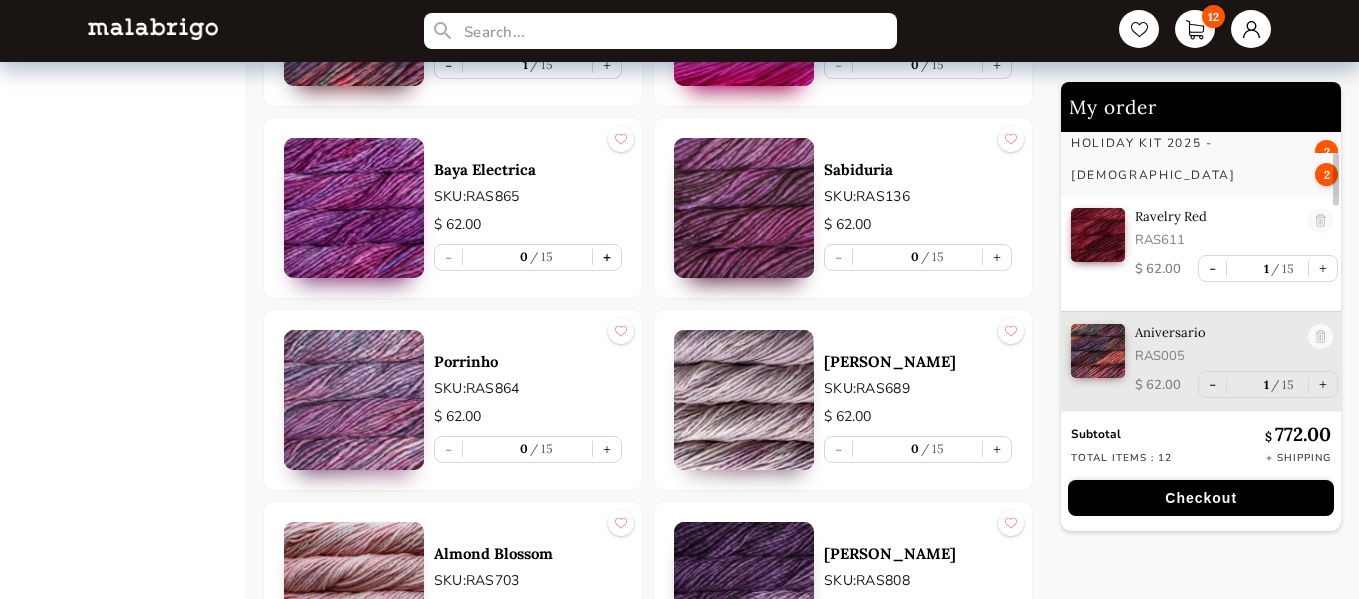 click on "+" at bounding box center (607, 257) 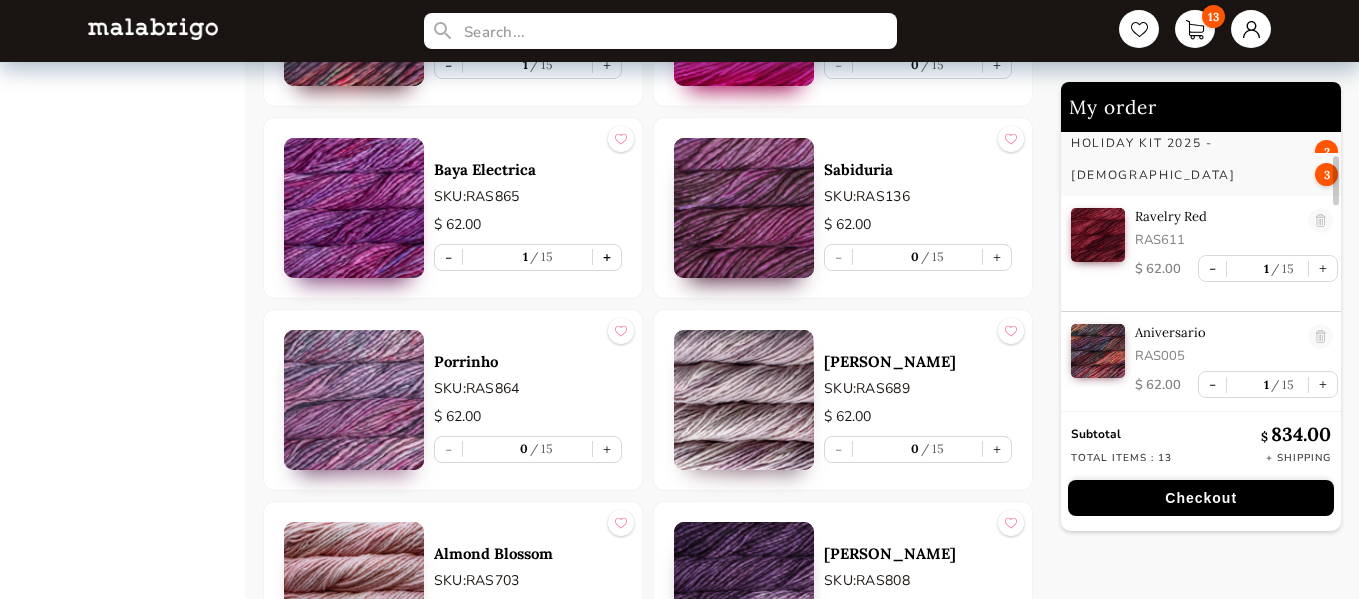 scroll, scrollTop: 256, scrollLeft: 0, axis: vertical 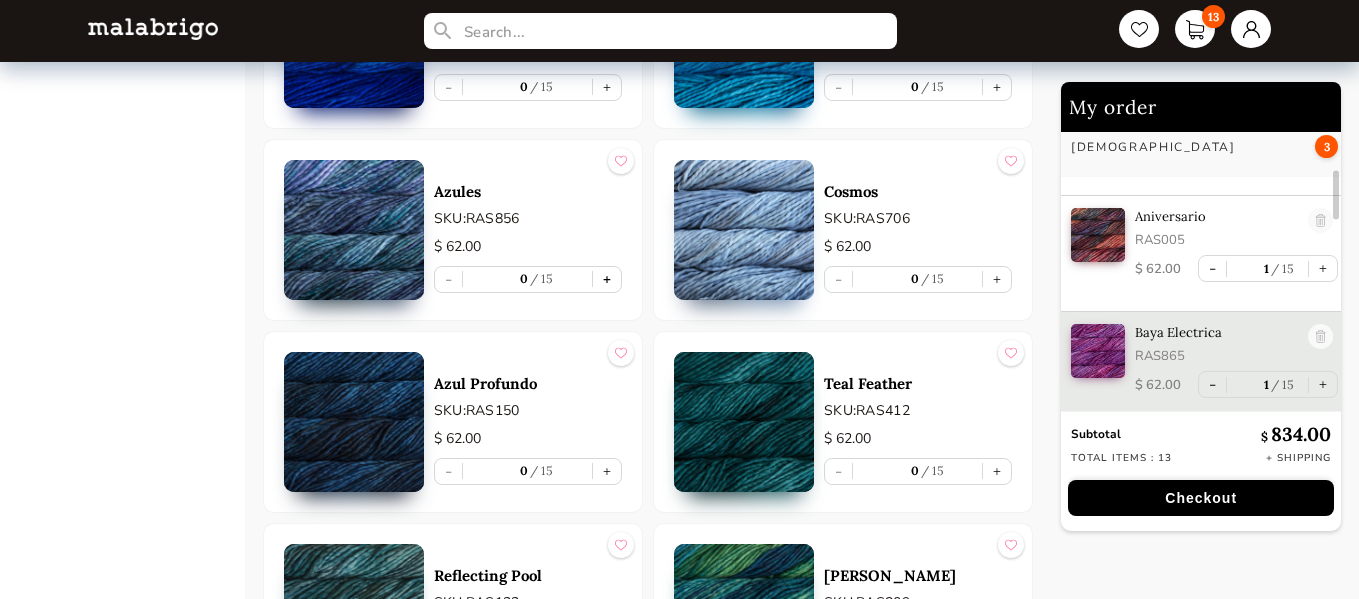 click on "+" at bounding box center (607, 279) 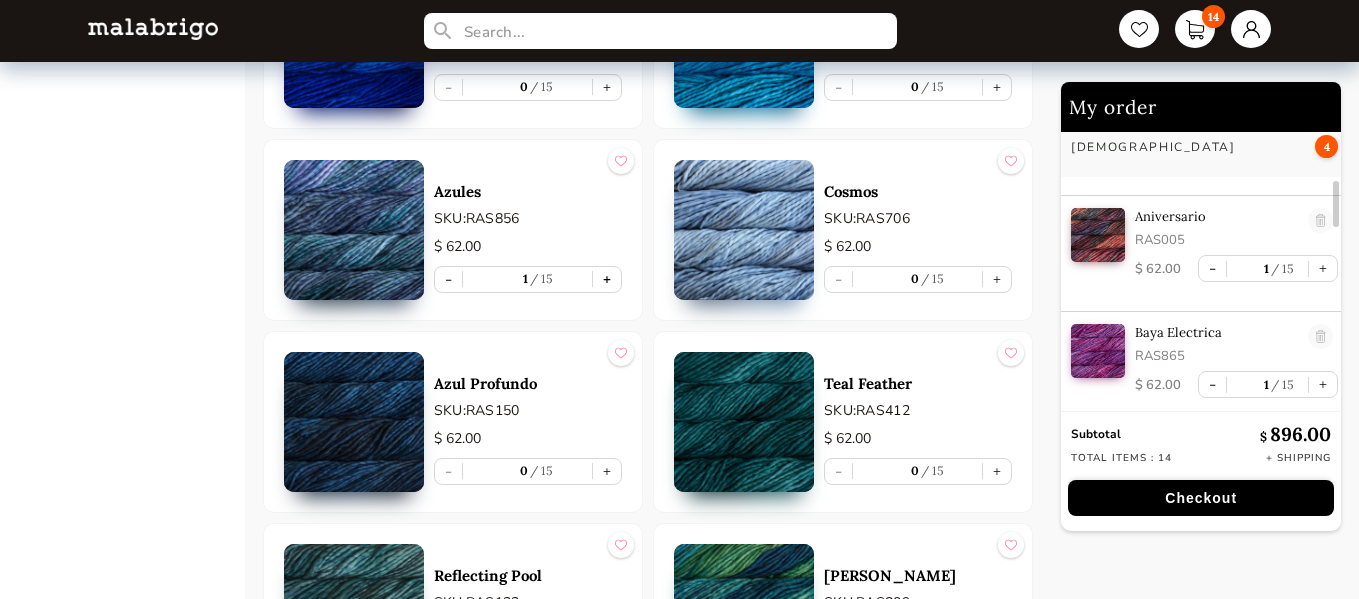 scroll, scrollTop: 372, scrollLeft: 0, axis: vertical 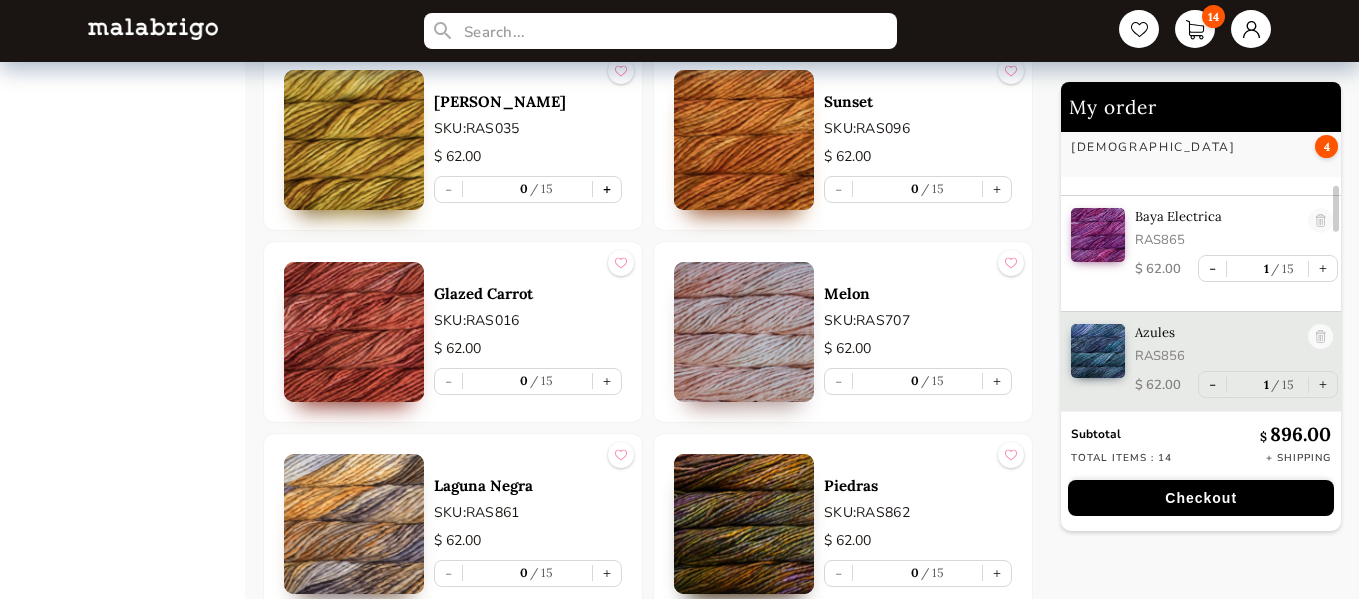 click on "+" at bounding box center (607, 189) 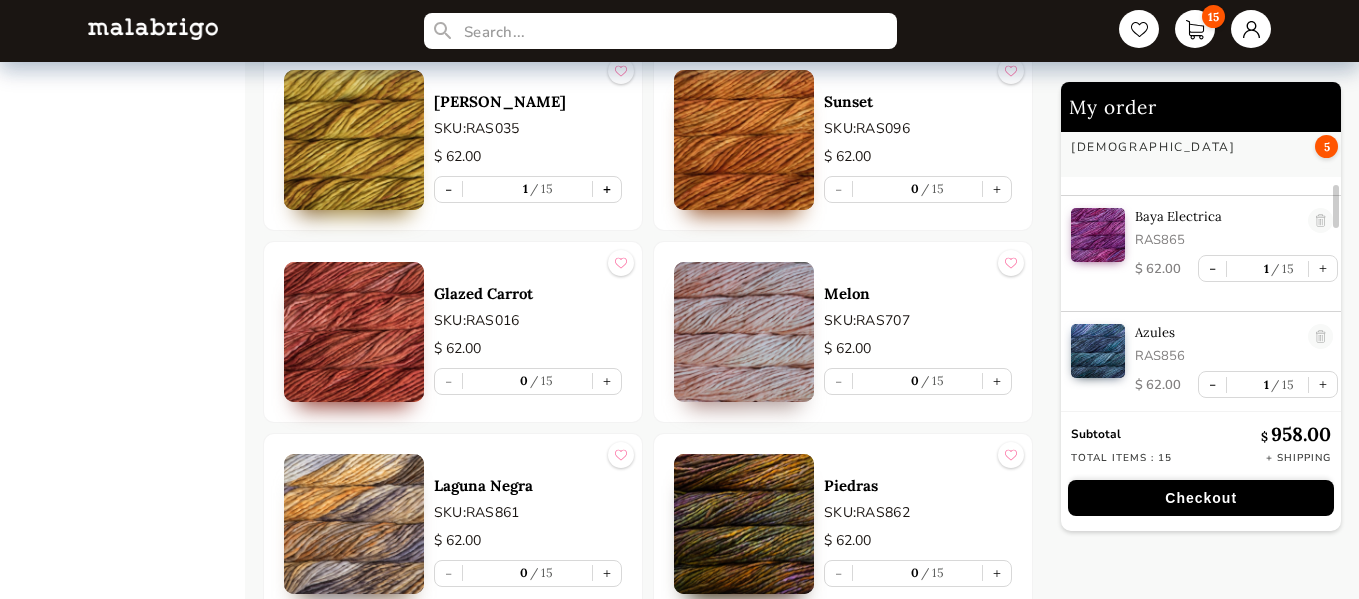 scroll, scrollTop: 488, scrollLeft: 0, axis: vertical 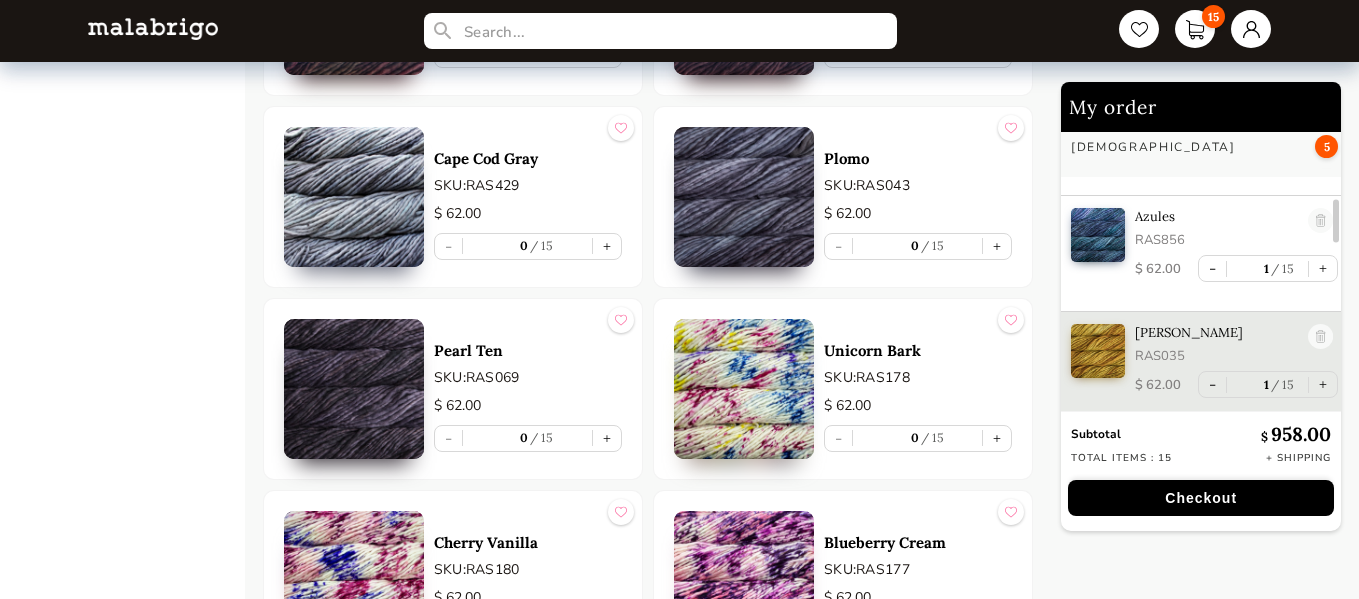 click on "Pearl Ten SKU:  RAS069 $   62.00 - 0 15 +" at bounding box center [453, 389] 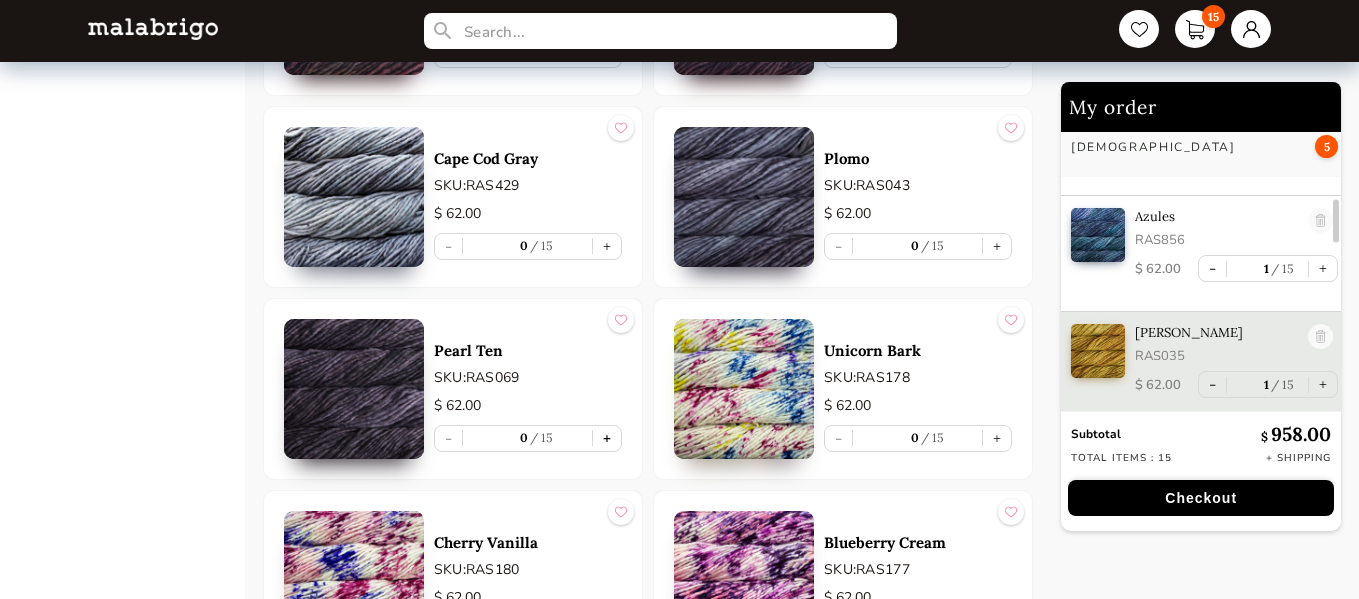 click on "+" at bounding box center [607, 438] 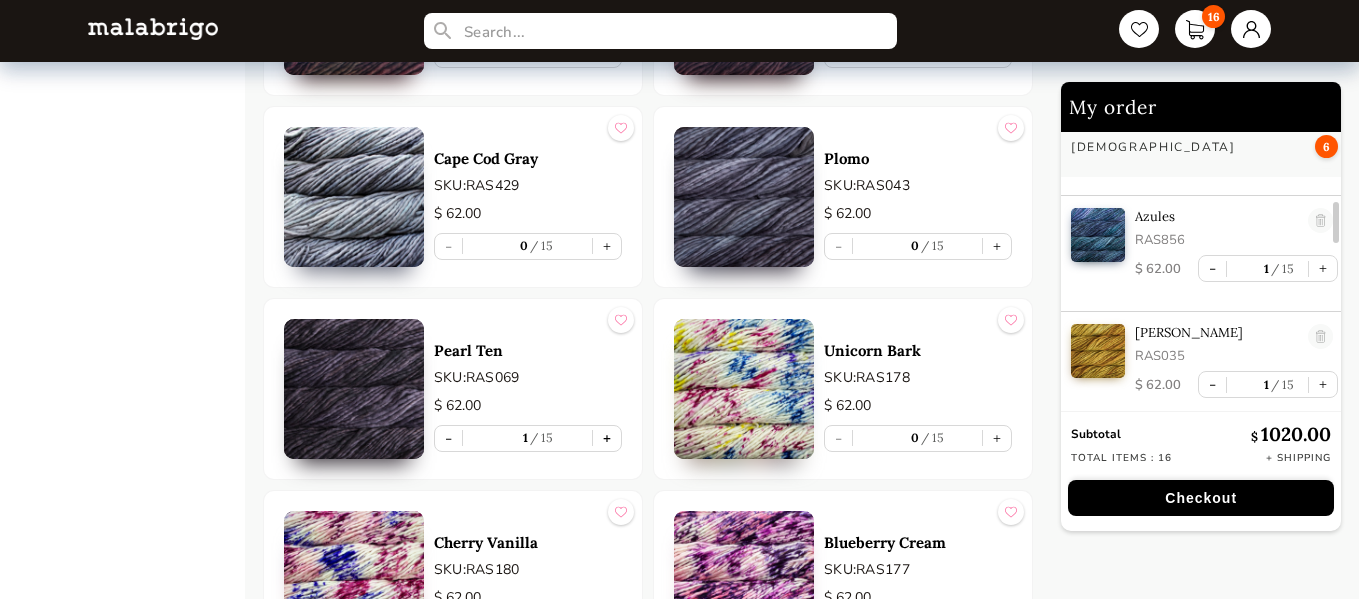 scroll, scrollTop: 604, scrollLeft: 0, axis: vertical 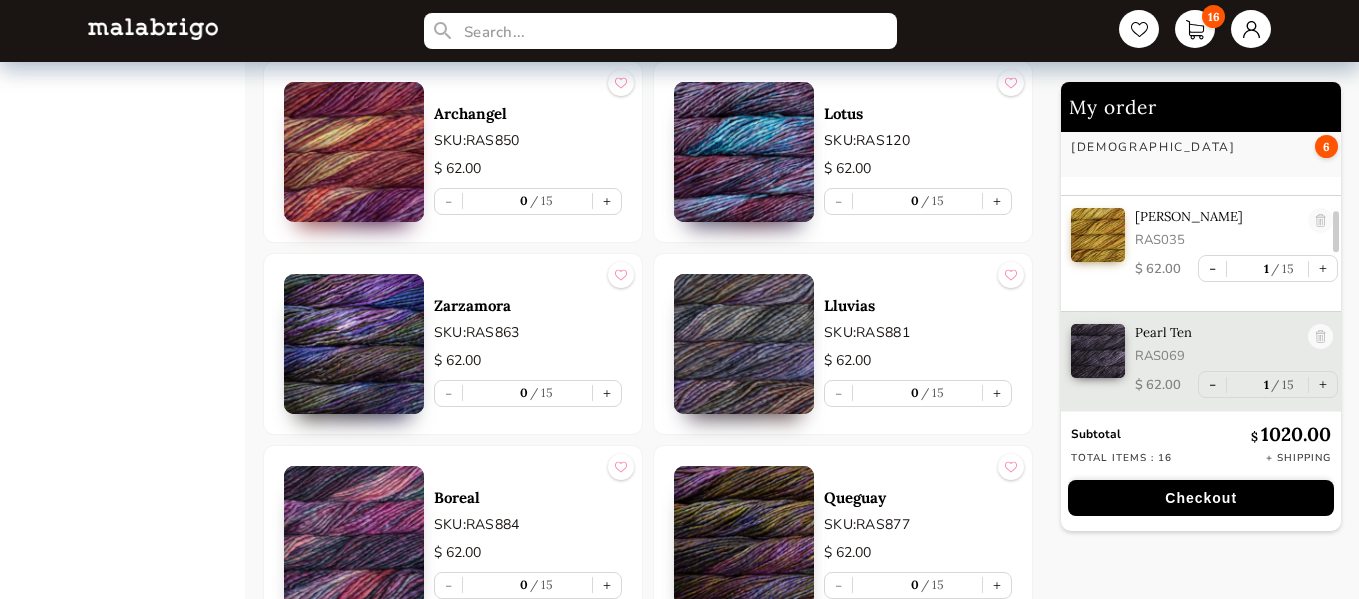 click on "16 HOME CATEGORIES VIENTOS - PREORDER US MINI - PREORDER CARACOL "ON BLACK" - PREORDER HOLIDAY KIT 2025 - PREORDER LACE - NEW COLORS [PERSON_NAME] - NEW COLORS [PERSON_NAME] BOOKS CLOUD [PERSON_NAME] CARACOL CHUNKY DOS TIERRAS FINITO LACE MOHAIR MECHA [PERSON_NAME] NOVENTA NUBE ON SALE RASTA [PERSON_NAME] SÓLIDOS SOCK CAKES - METAMORPHOSIS SEIS CABOS SILKPACA SILKY MERINO SOCK SUSURRO TOTES ULTIMATE SOCK VERANO WASHTED WORSTED Rasta 5 skeins/bag - Single ply slightly felted with a twist - 90 yds (82 meters) - 100% Merino Wool - Hand Wash, cold water, dry flat Read more In stock only Sort by Grid view Table view BESTSELLERS $   62.00 Natural SKU:  RAS063 - 0 15 + $   62.00 Amphibian SKU:  RAS274 - 0 15 + $   62.00 Olive SKU:  RAS056 - 0 6 + $   62.00 Aniversario SKU:  RAS005 - 1 15 + FEATURED NEW Cactus Flower SKU:  RAS021 $   62.00 - 0 14 + NEW Olive SKU:  RAS056 $   62.00 - 0 6 + NEW Caramel SKU:  RAS142 $   62.00 - 0 15 + FEATURED Apple Green SKU:  RAS011 $   62.00 - 0 15 + FEATURED Fluo SKU:  RAS010 $   62.00 - 0 15 + ALL COLORS $" at bounding box center (679, -4489) 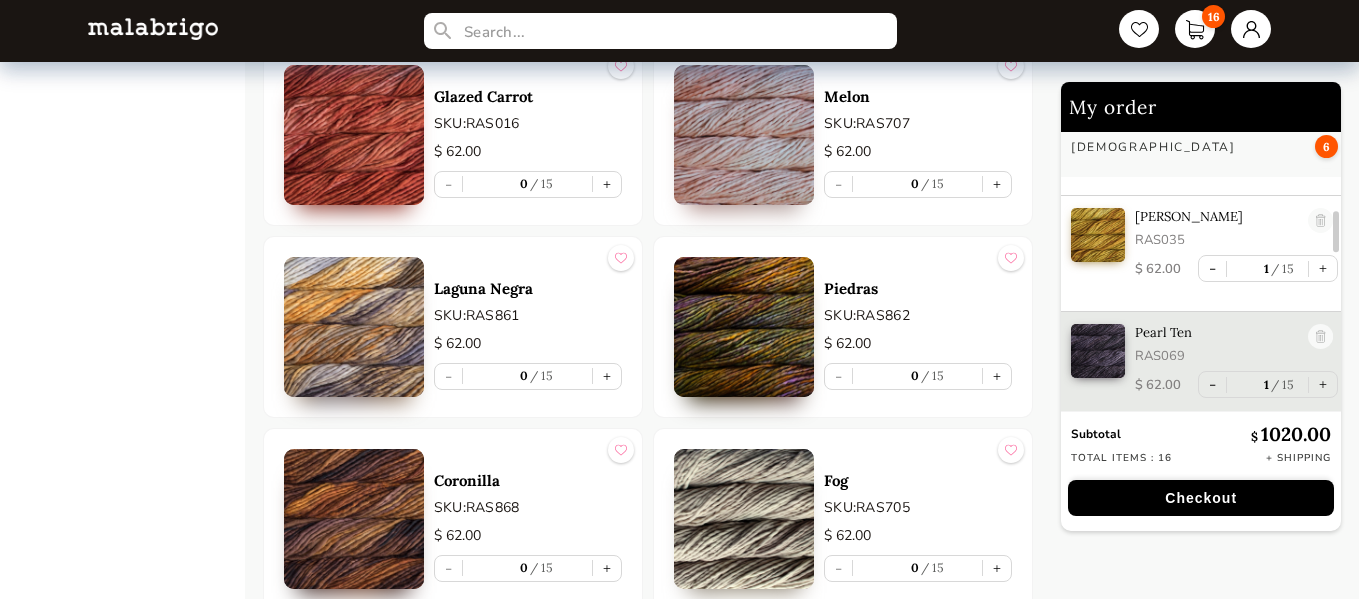 scroll, scrollTop: 7540, scrollLeft: 0, axis: vertical 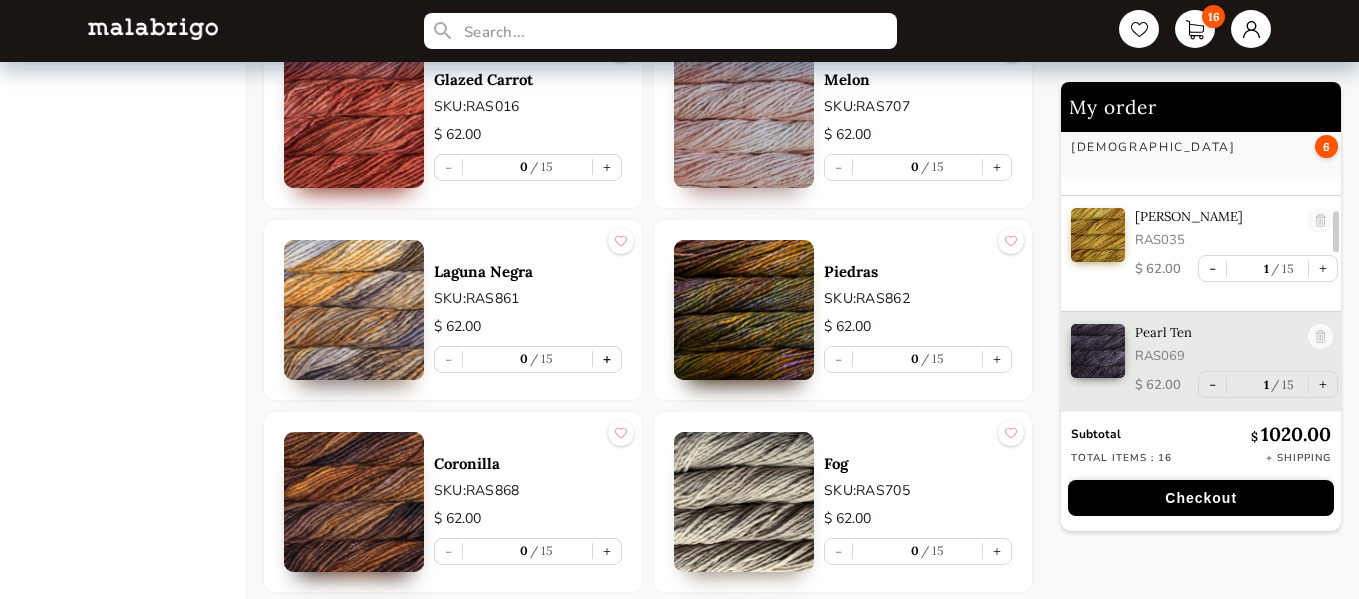 click on "+" at bounding box center [607, 359] 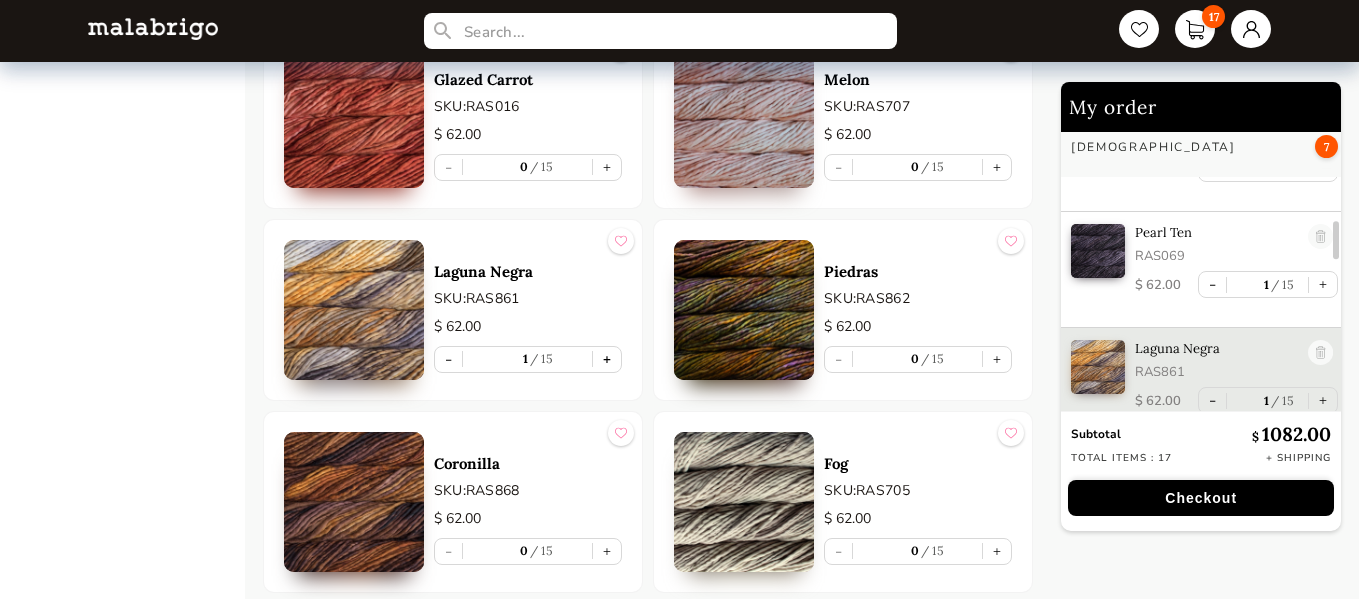 scroll, scrollTop: 720, scrollLeft: 0, axis: vertical 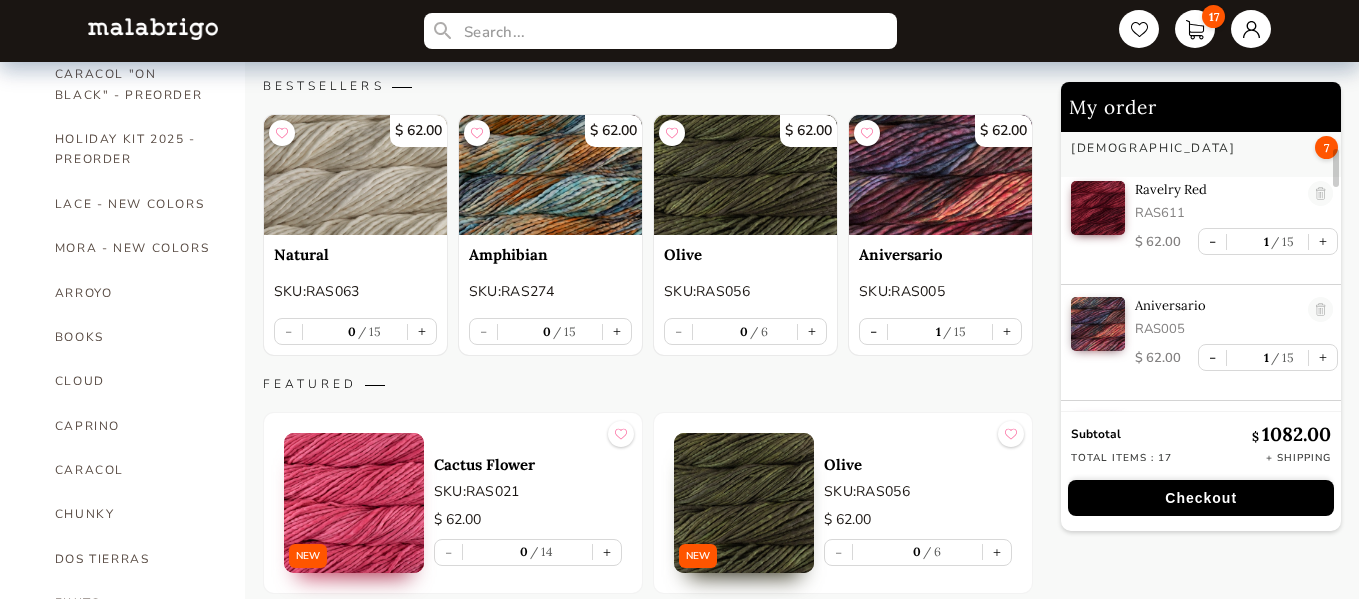 drag, startPoint x: 1338, startPoint y: 240, endPoint x: 1335, endPoint y: 168, distance: 72.06247 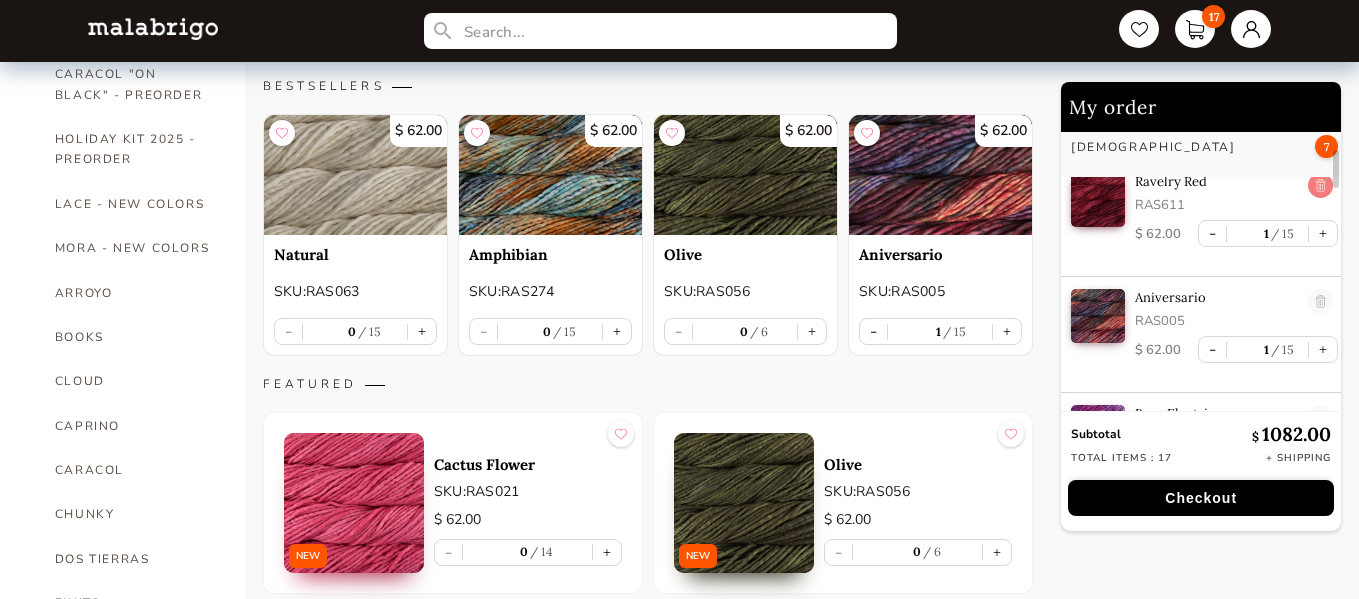 click at bounding box center (1320, 186) 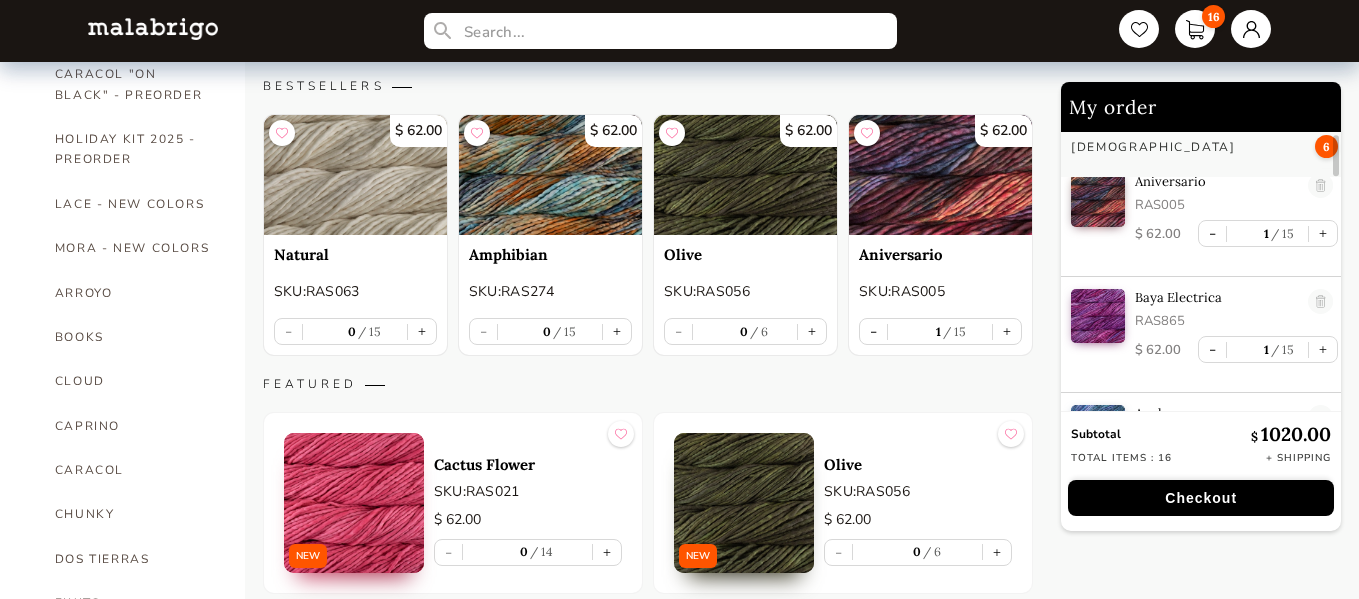 scroll, scrollTop: 0, scrollLeft: 0, axis: both 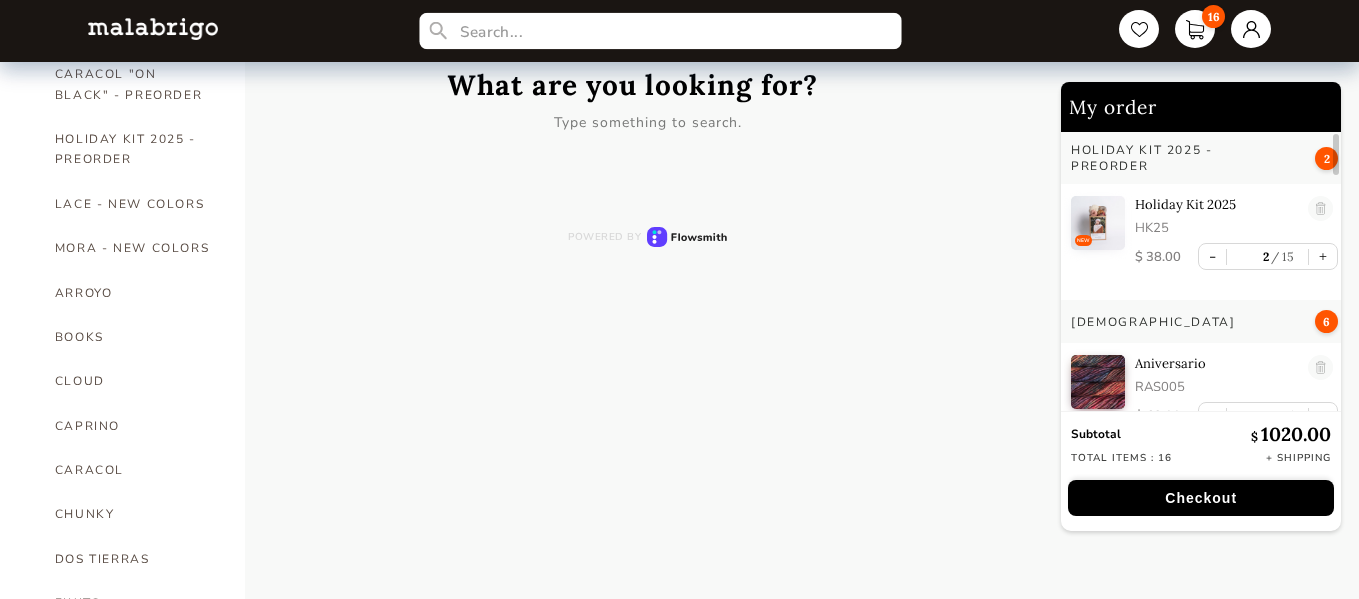 click at bounding box center [660, 31] 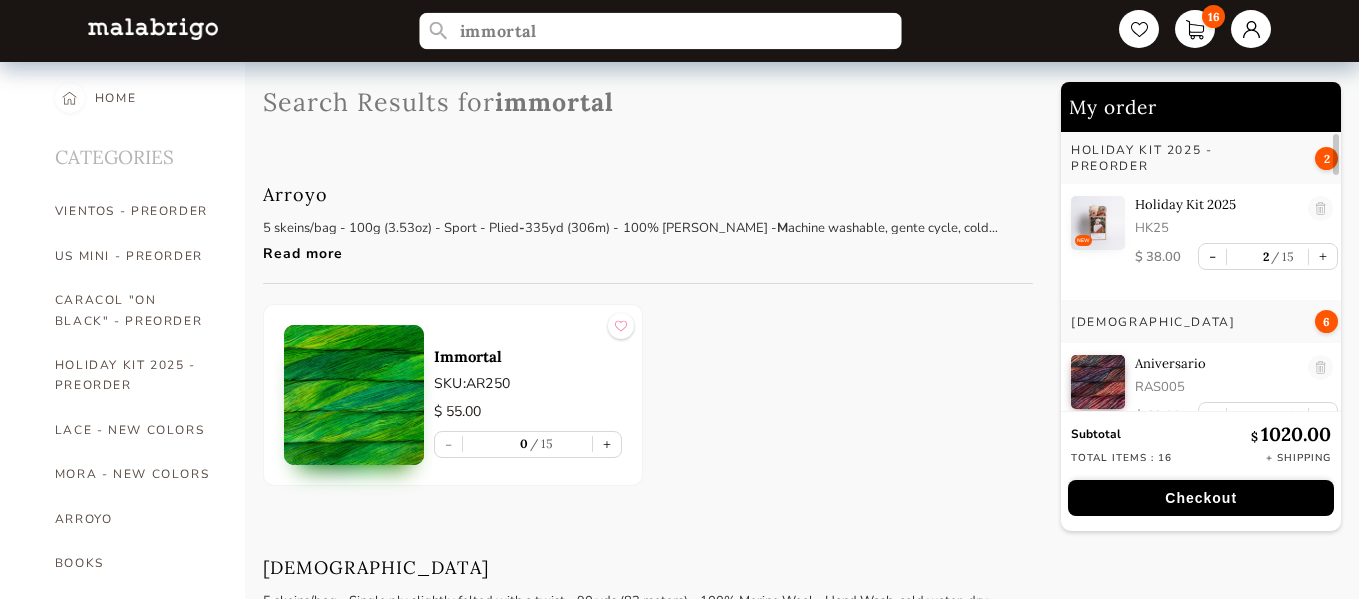scroll, scrollTop: 0, scrollLeft: 0, axis: both 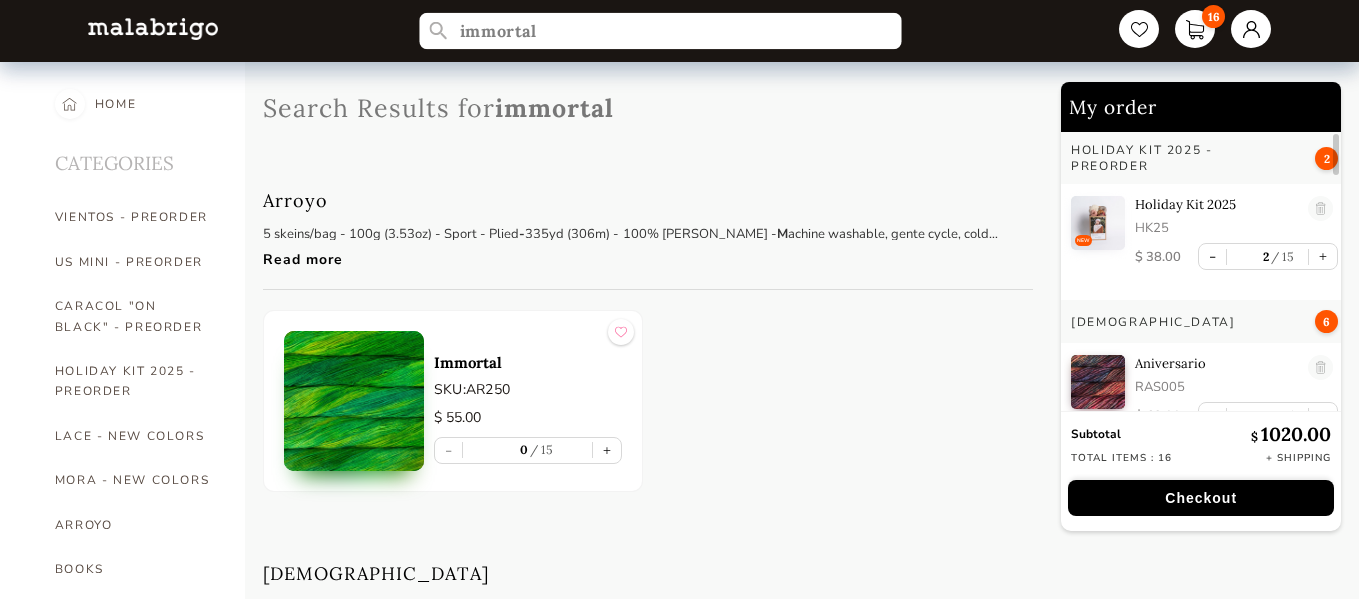 click on "HOLIDAY KIT 2025 - PREORDER 2 NEW Holiday Kit 2025 HK25 $   38.00 - 2 15 + Rasta 6 Aniversario RAS005 $   62.00 - 1 15 + Baya Electrica RAS865 $   62.00 - 1 15 + Azules RAS856 $   62.00 - 1 15 + [PERSON_NAME] RAS035 $   62.00 - 1 15 + Pearl Ten RAS069 $   62.00 - 1 15 + [GEOGRAPHIC_DATA] RAS861 $   62.00 - 1 15 + [PERSON_NAME] 4 Aquamarine RIO687 $   88.00 - 1 15 + Aguas RIO855 $   88.00 - 1 15 + Hojas RIO880 $   88.00 - 1 15 + Volcan RIO227 $   88.00 - 1 15 + Sock 4 Under The Sea SW362 $   55.00 - 1 15 + Aniversario SW005 $   55.00 - 1 15 + Piedras SW862 $   55.00 - 1 9 + Gingy SW358 $   55.00 - 1 15 +" at bounding box center [1201, 271] 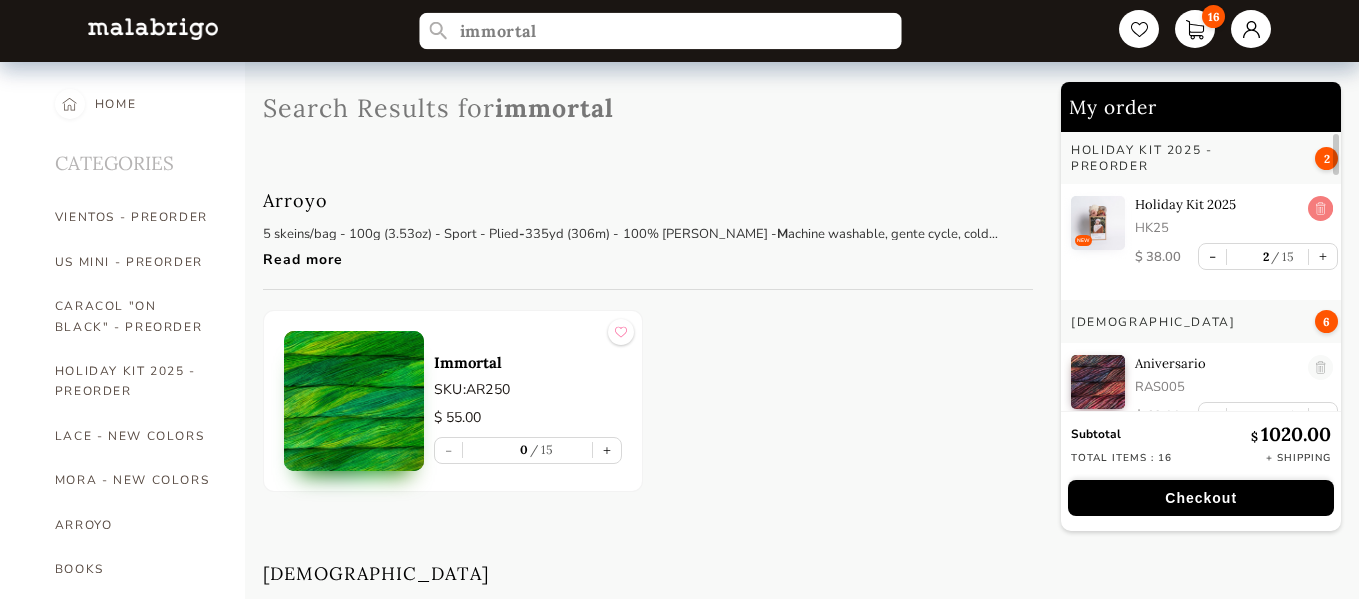 type on "immortal" 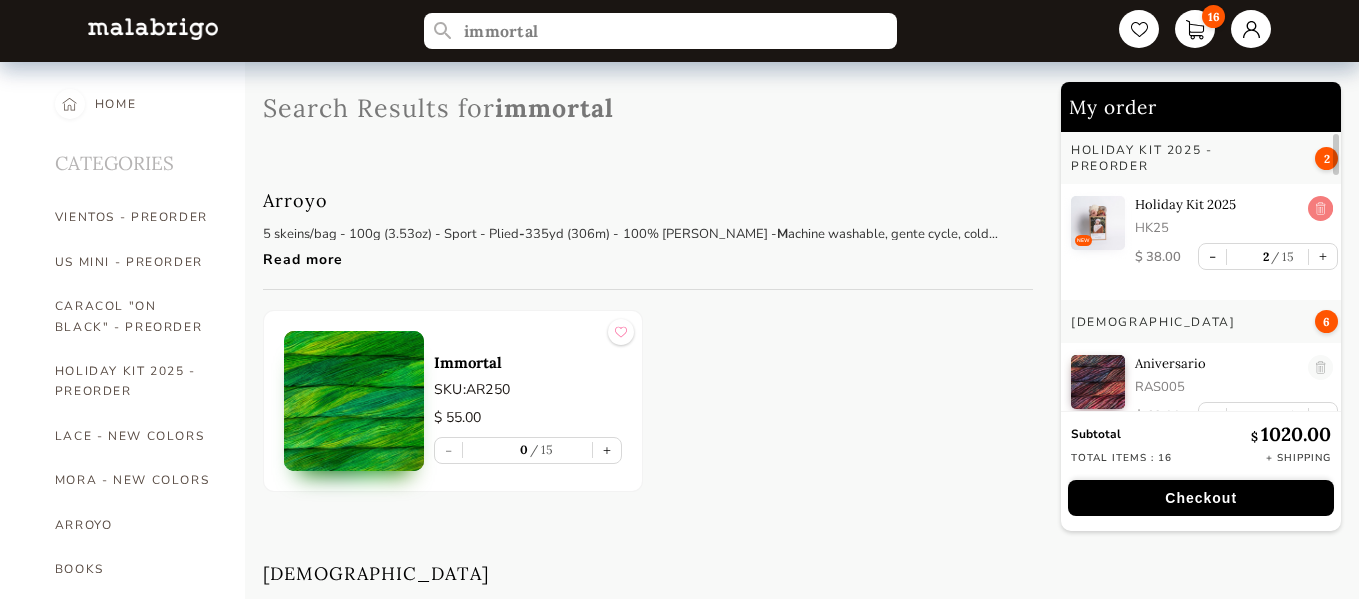 click at bounding box center (1320, 209) 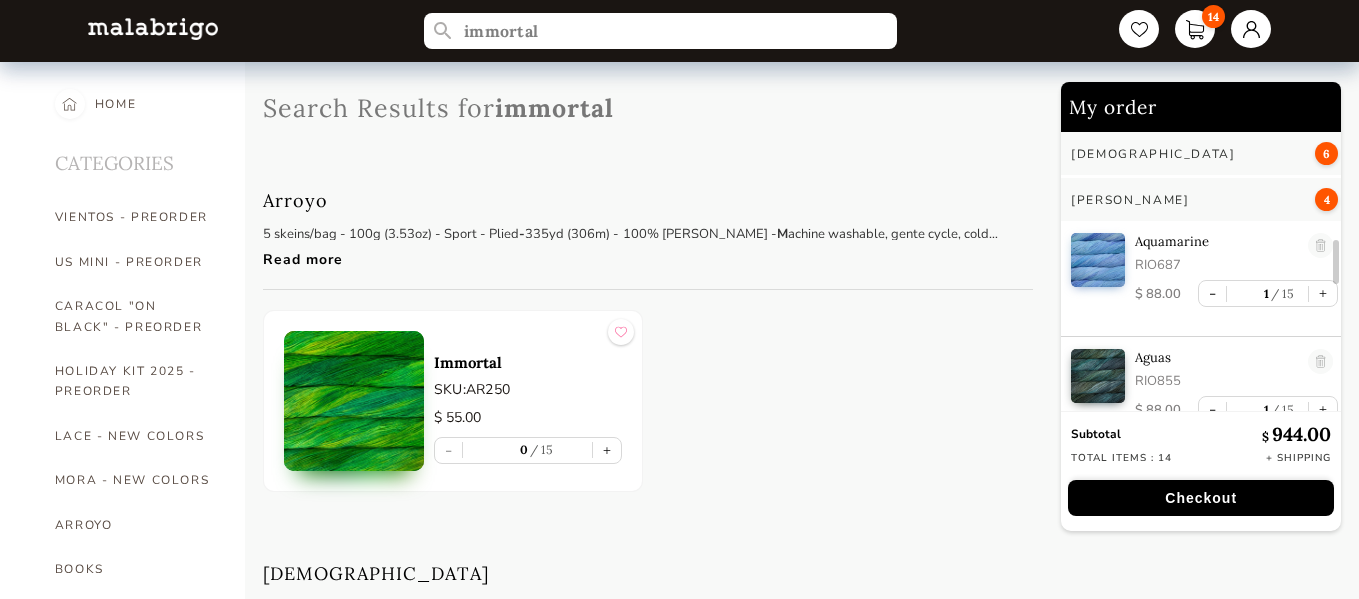 scroll, scrollTop: 706, scrollLeft: 0, axis: vertical 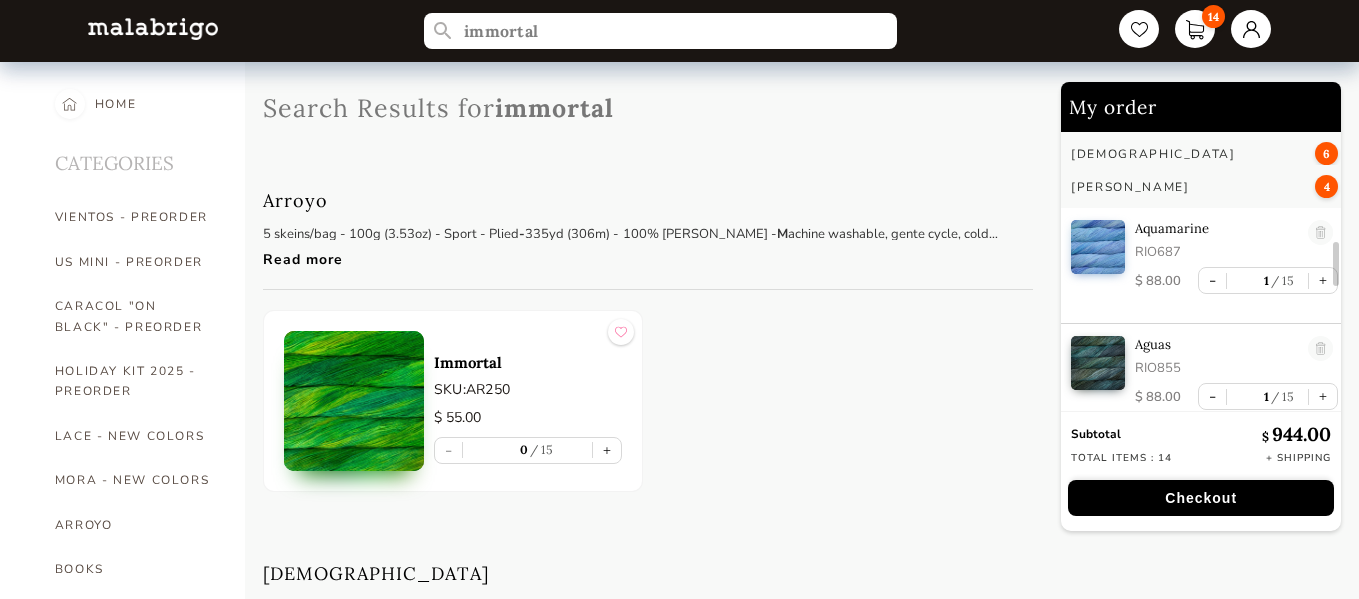 drag, startPoint x: 1335, startPoint y: 165, endPoint x: 1338, endPoint y: 273, distance: 108.04166 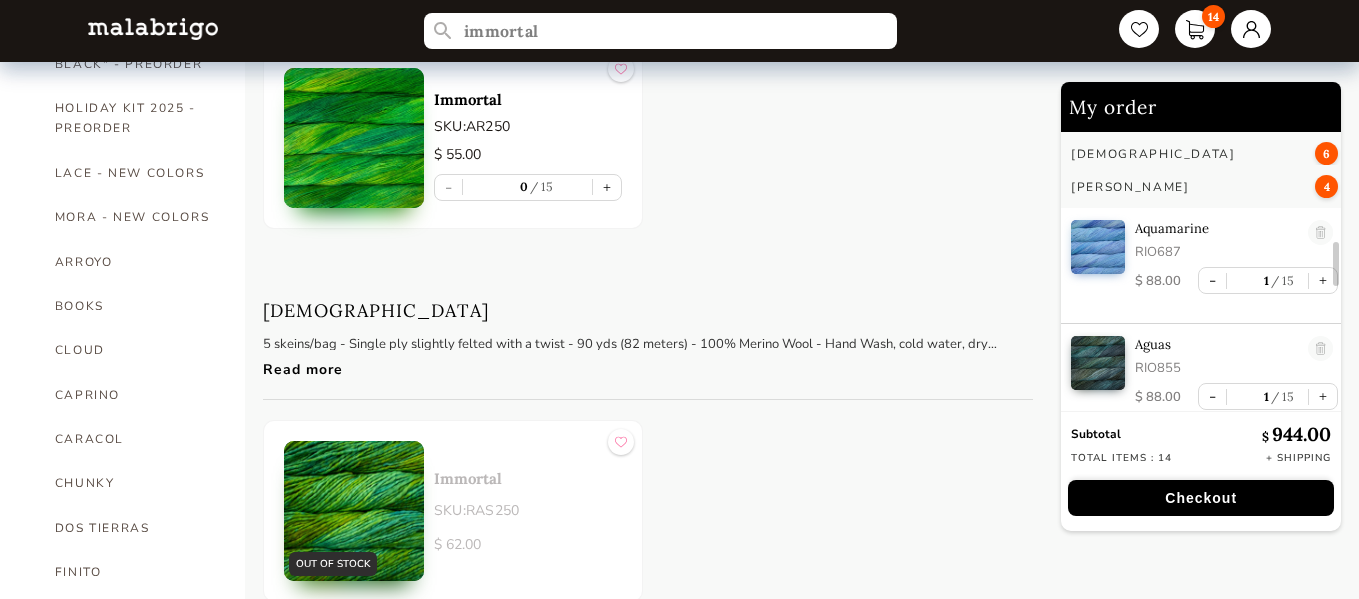 scroll, scrollTop: 279, scrollLeft: 0, axis: vertical 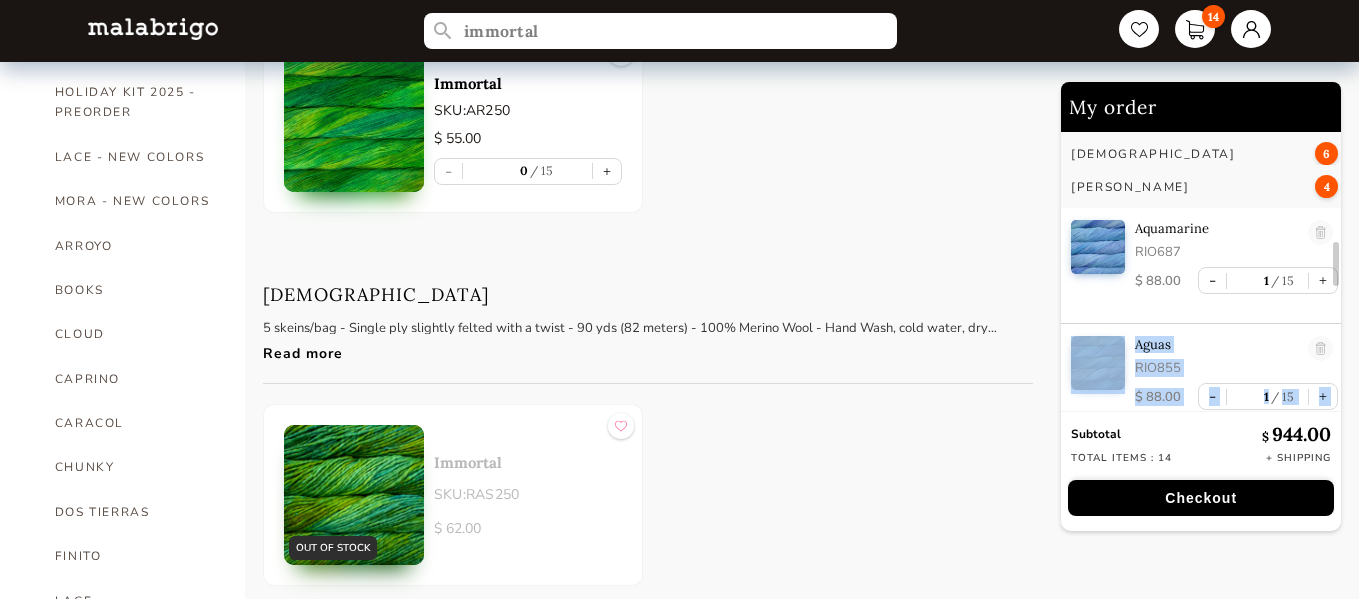 drag, startPoint x: 1340, startPoint y: 271, endPoint x: 1335, endPoint y: 255, distance: 16.763054 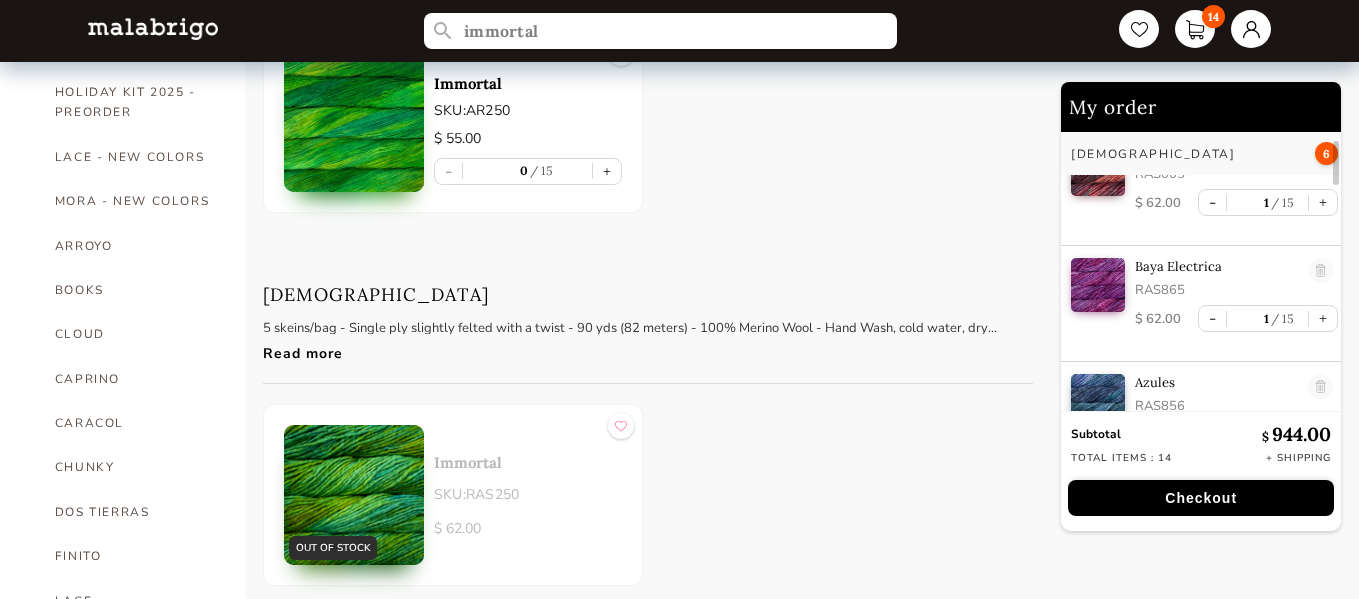 scroll, scrollTop: 0, scrollLeft: 0, axis: both 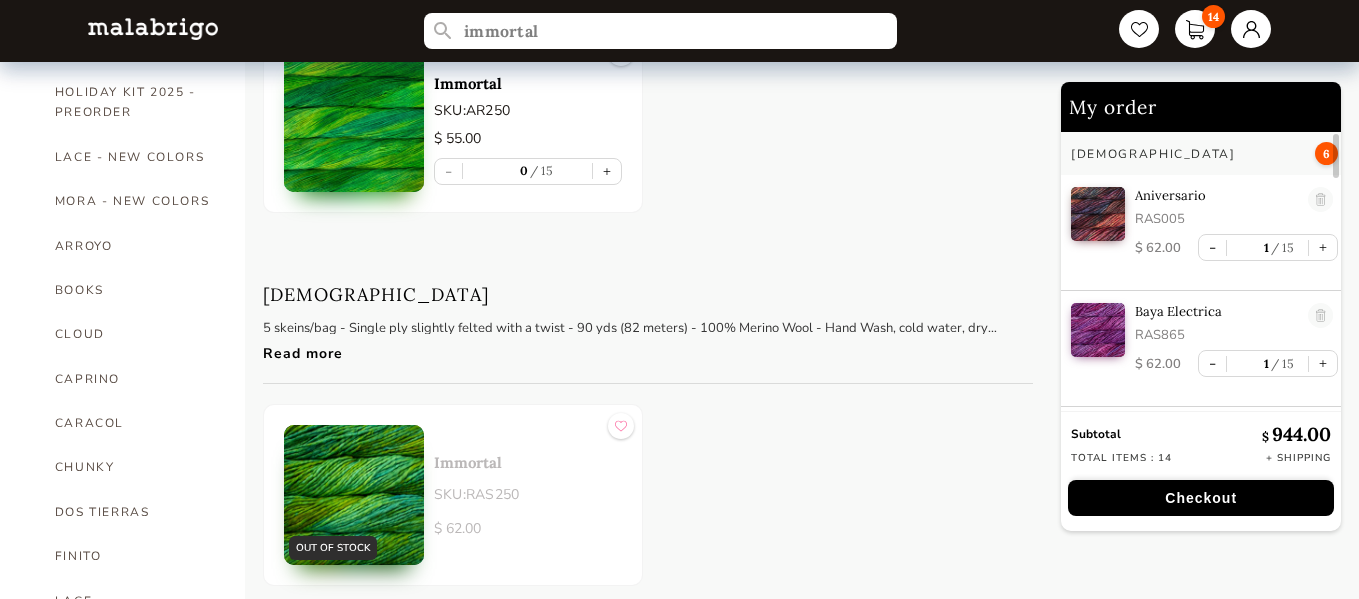 drag, startPoint x: 1335, startPoint y: 255, endPoint x: 1340, endPoint y: 130, distance: 125.09996 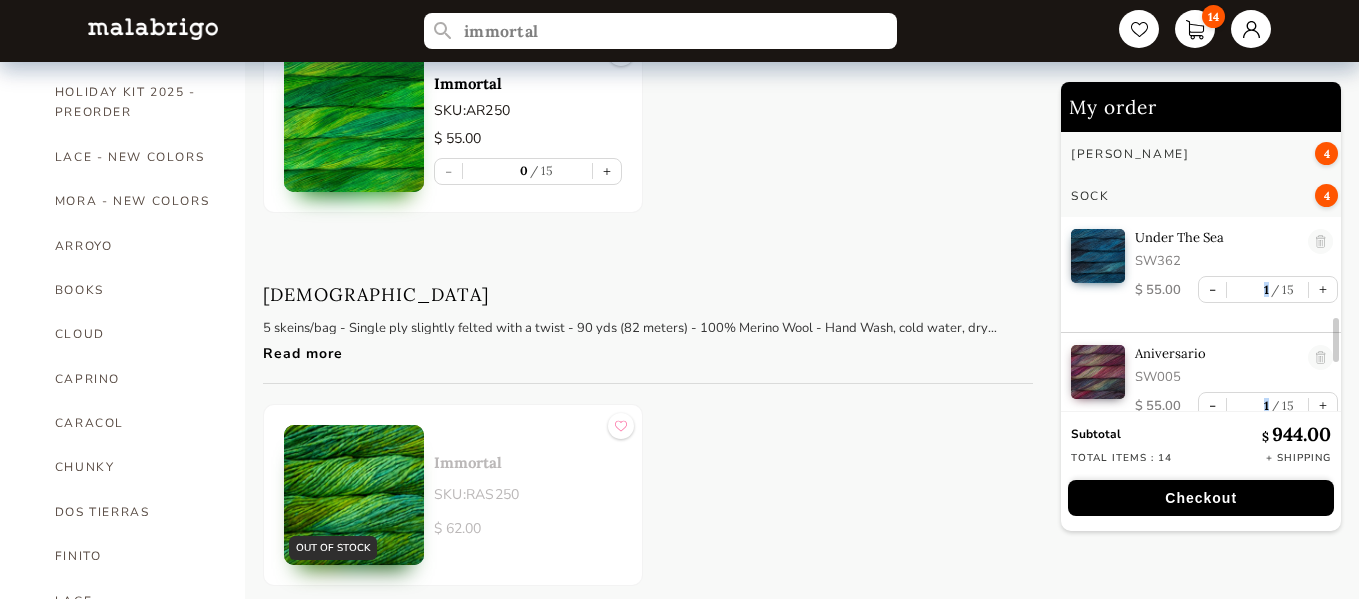 scroll, scrollTop: 1217, scrollLeft: 0, axis: vertical 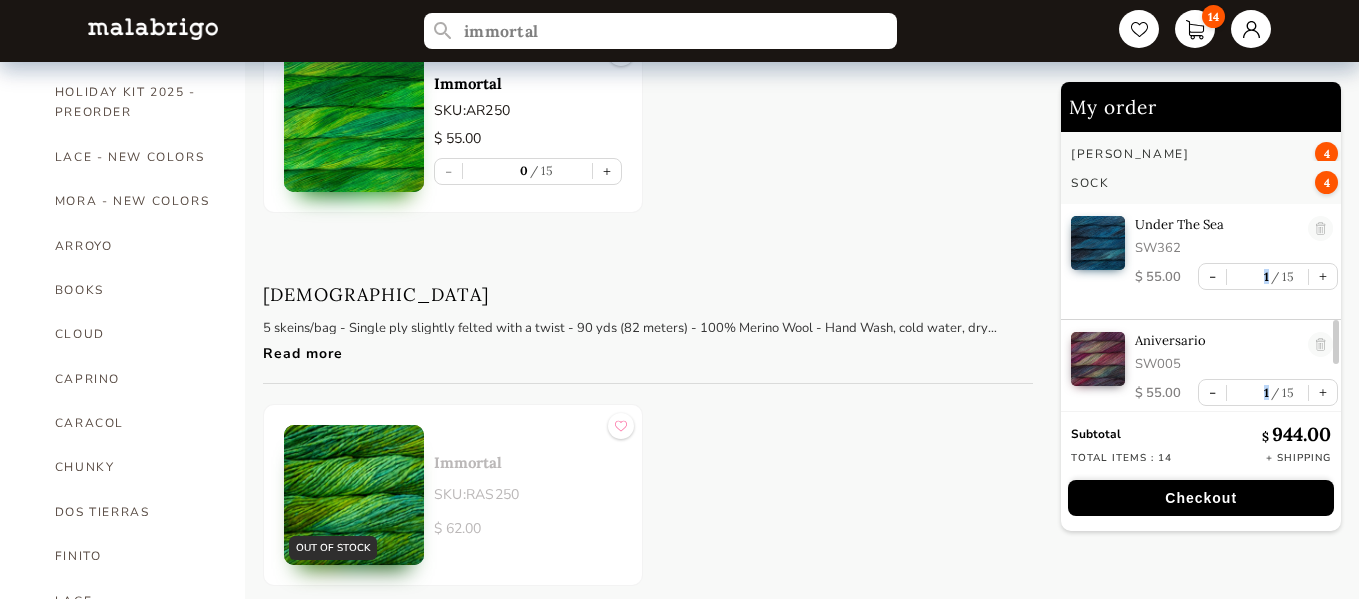 drag, startPoint x: 1337, startPoint y: 153, endPoint x: 1354, endPoint y: 339, distance: 186.77527 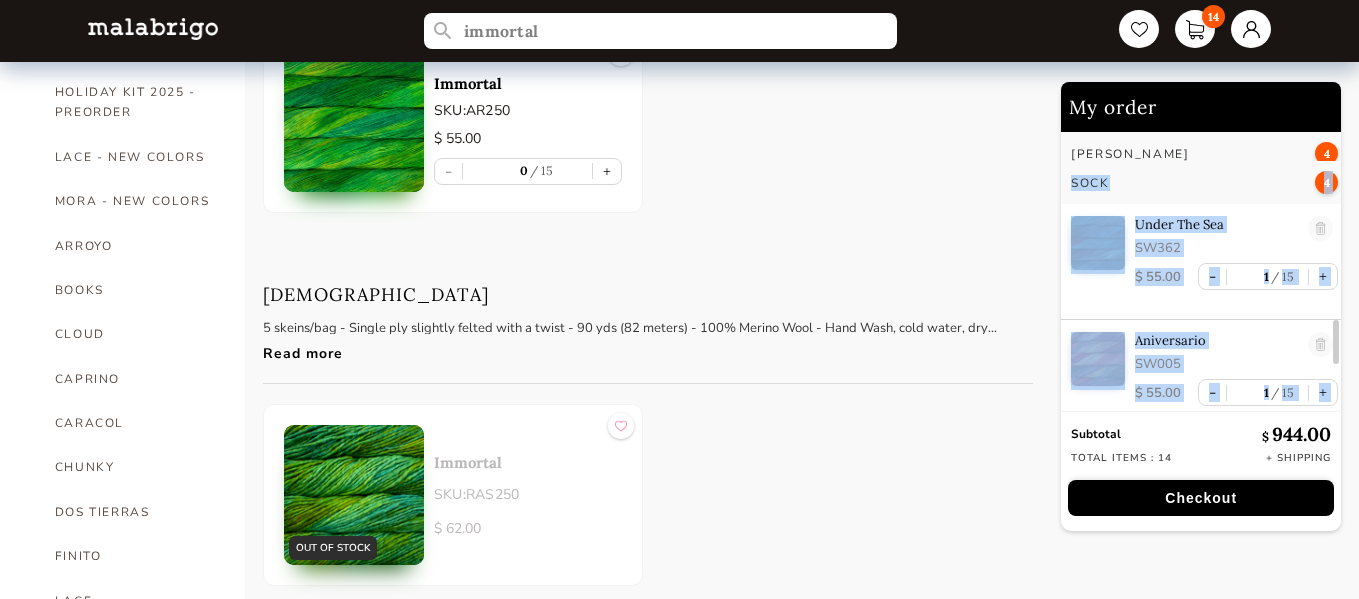 click at bounding box center [1336, 342] 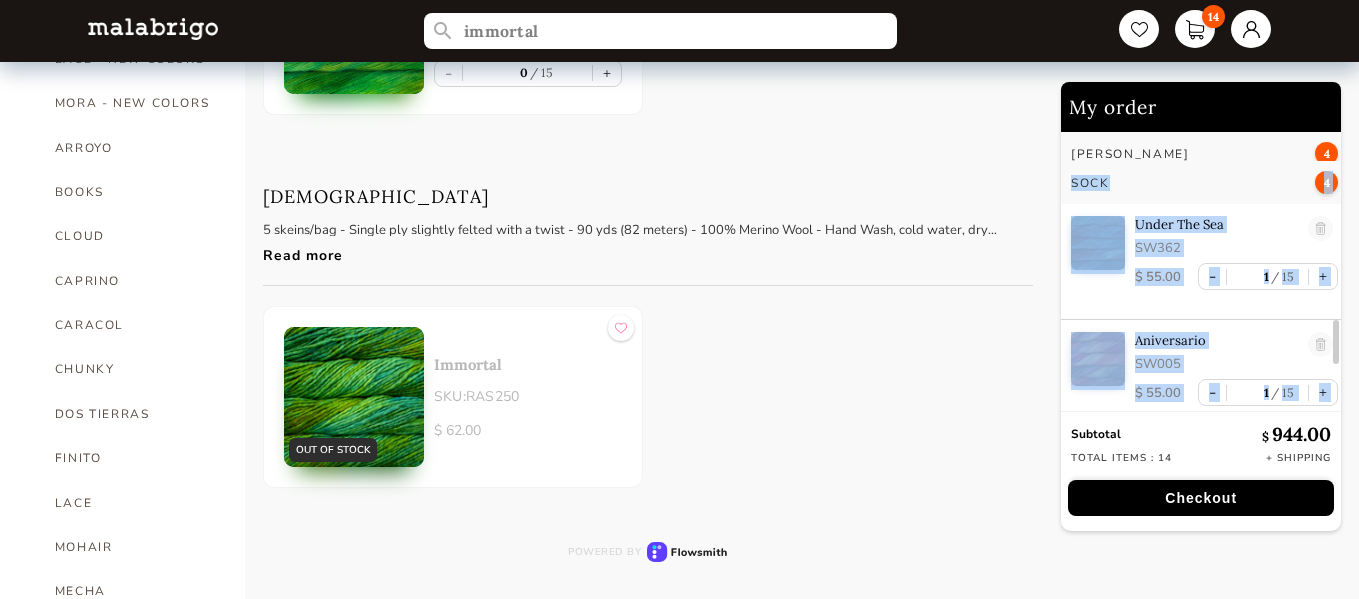scroll, scrollTop: 381, scrollLeft: 0, axis: vertical 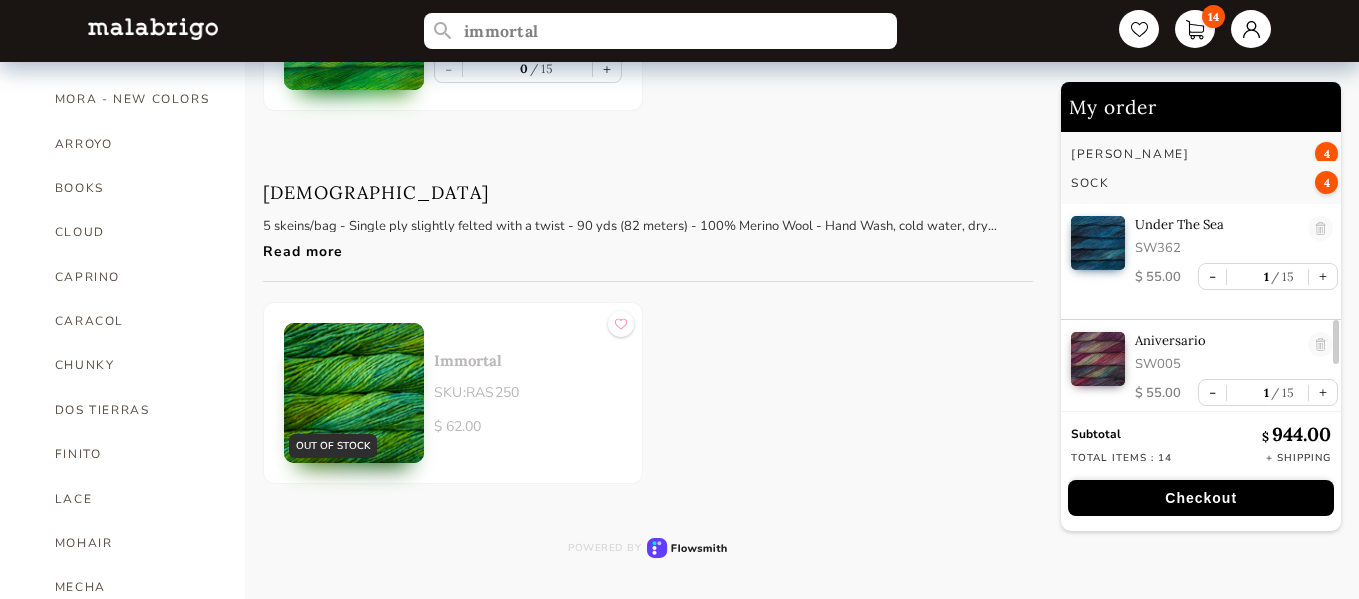 click on "OUT OF STOCK Immortal SKU:  RAS250 $   62.00" at bounding box center [648, 393] 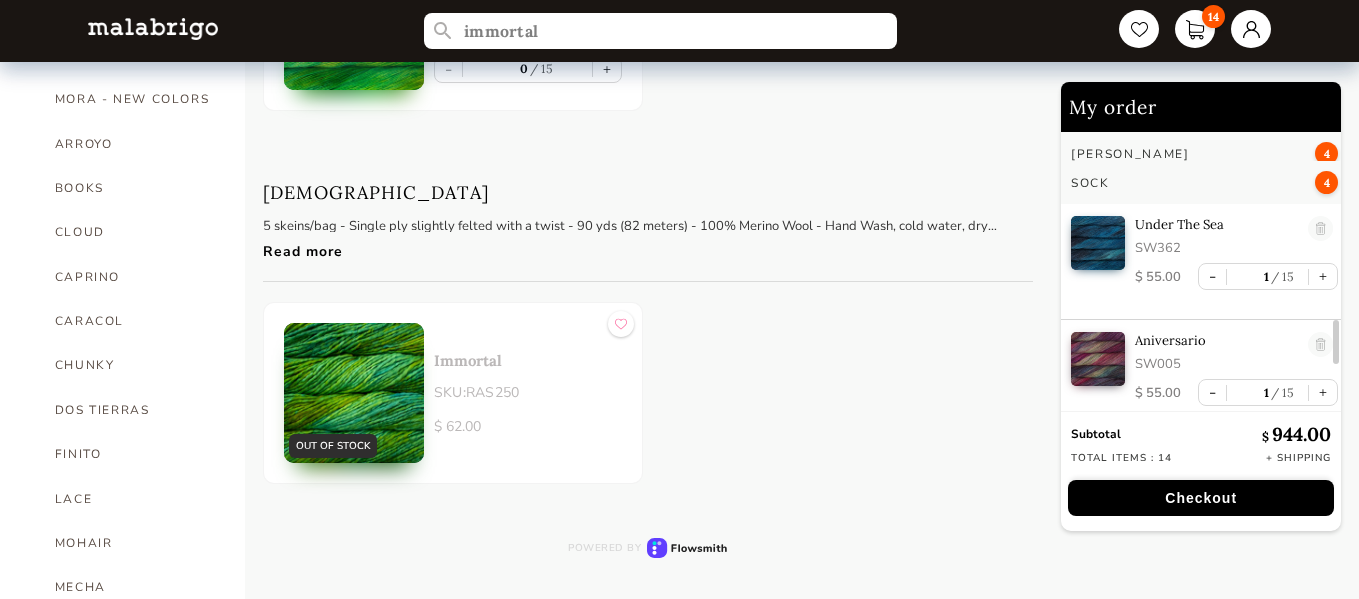 click on "Checkout" at bounding box center [1201, 498] 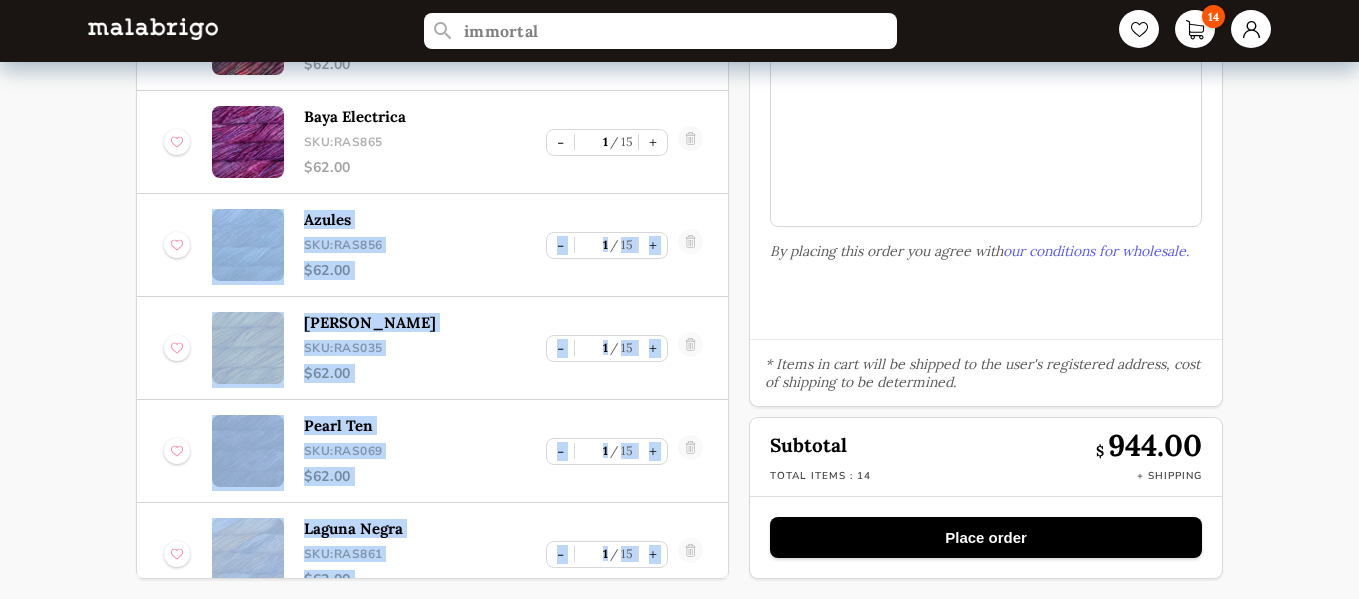 drag, startPoint x: 720, startPoint y: 159, endPoint x: 1157, endPoint y: 217, distance: 440.83215 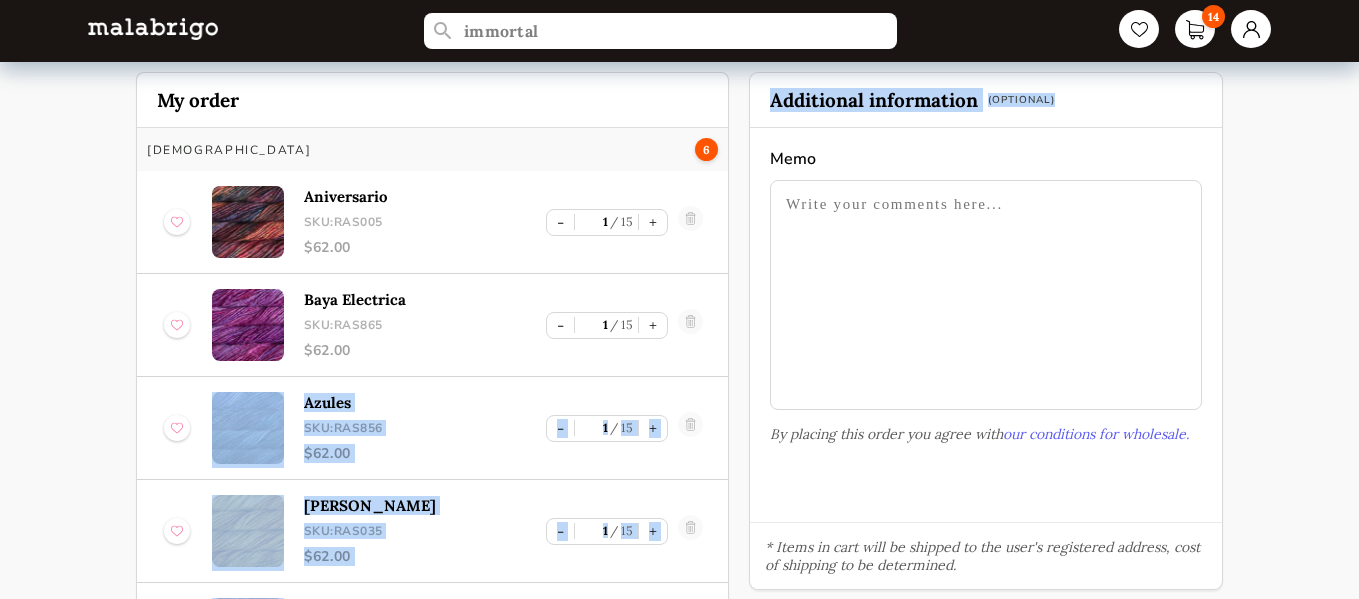 scroll, scrollTop: 9, scrollLeft: 0, axis: vertical 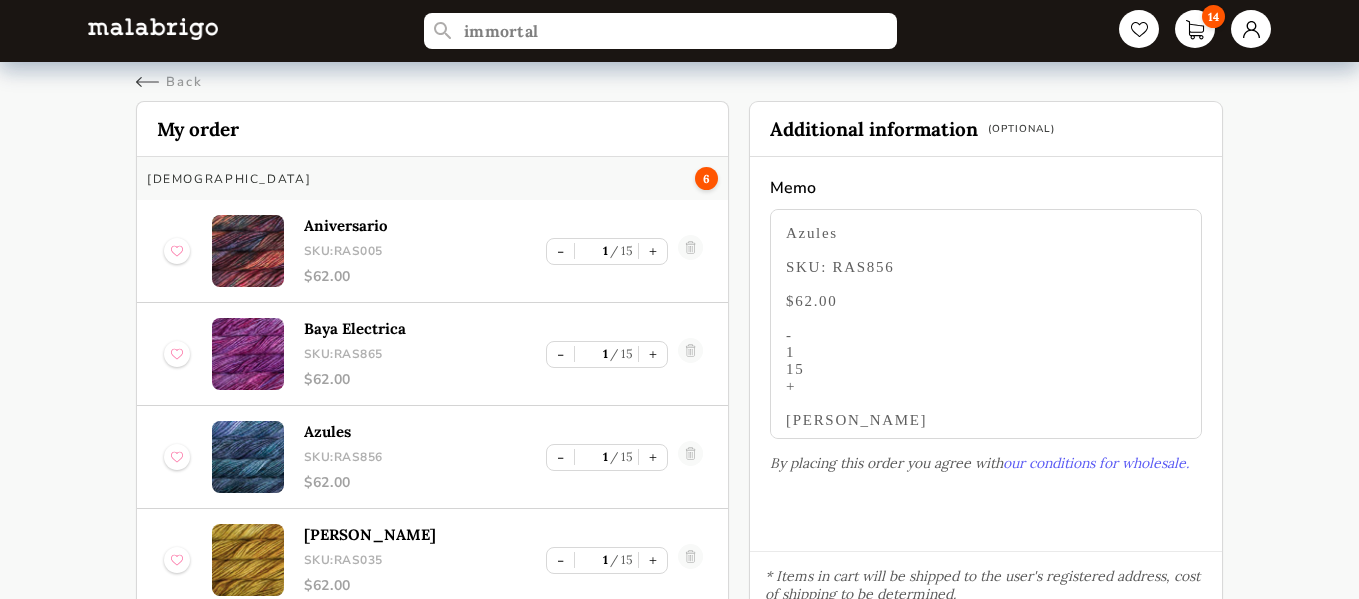 click on "immortal 14 Back Cart My order Rasta 6 Aniversario SKU:  RAS005 $ 62.00 - 1 15 + Baya Electrica SKU:  RAS865 $ 62.00 - 1 15 + Azules SKU:  RAS856 $ 62.00 - 1 15 + [PERSON_NAME] SKU:  RAS035 $ 62.00 - 1 15 + Pearl Ten SKU:  RAS069 $ 62.00 - 1 15 + [GEOGRAPHIC_DATA] SKU:  RAS861 $ 62.00 - 1 15 + [PERSON_NAME] 4 Aquamarine SKU:  RIO687 $ 88.00 - 1 15 + Aguas SKU:  RIO855 $ 88.00 - 1 15 + Hojas SKU:  RIO880 $ 88.00 - 1 15 + Volcan SKU:  RIO227 $ 88.00 - 1 15 + Sock 4 Under The Sea SKU:  SW362 $ 55.00 - 1 15 + Aniversario SKU:  SW005 $ 55.00 - 1 15 + Piedras SKU:  SW862 $ 55.00 - 1 9 + Gingy SKU:  SW358 $ 55.00 - 1 15 + Additional information  (Optional) Memo By placing this order you agree with  our conditions for wholesale. * Items in cart will be shipped to the user's registered address, cost of shipping to be determined. Subtotal $   944.00 Total items : 14 + Shipping Place order" at bounding box center (679, 401) 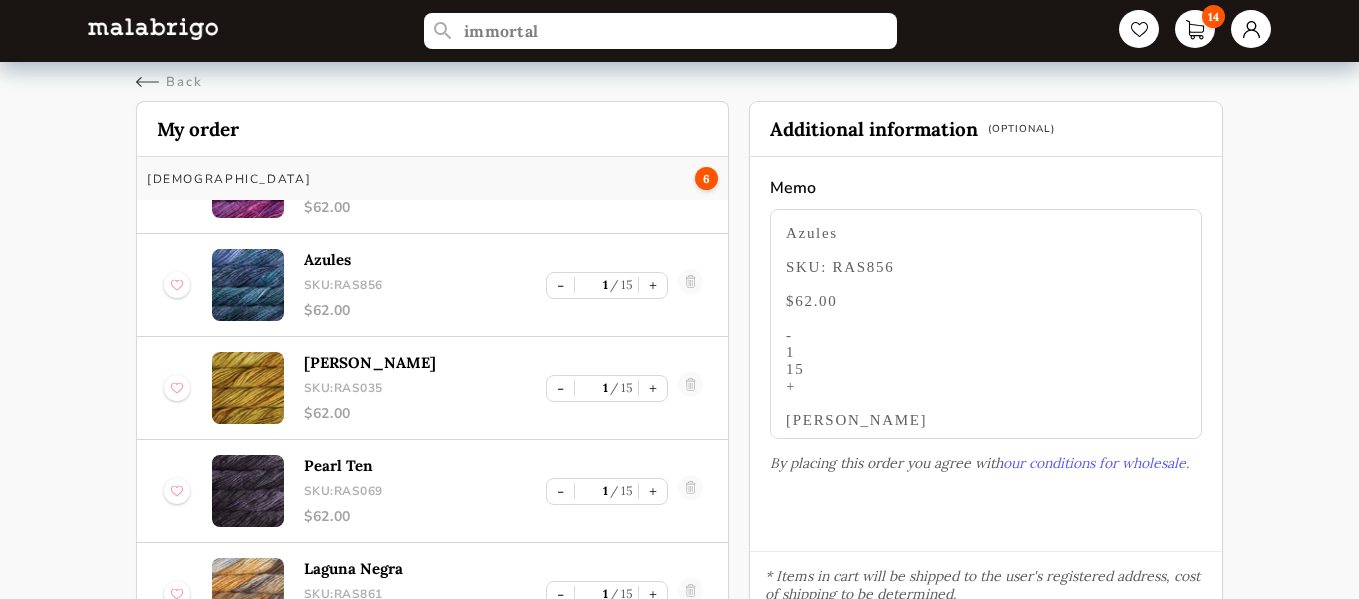 scroll, scrollTop: 181, scrollLeft: 0, axis: vertical 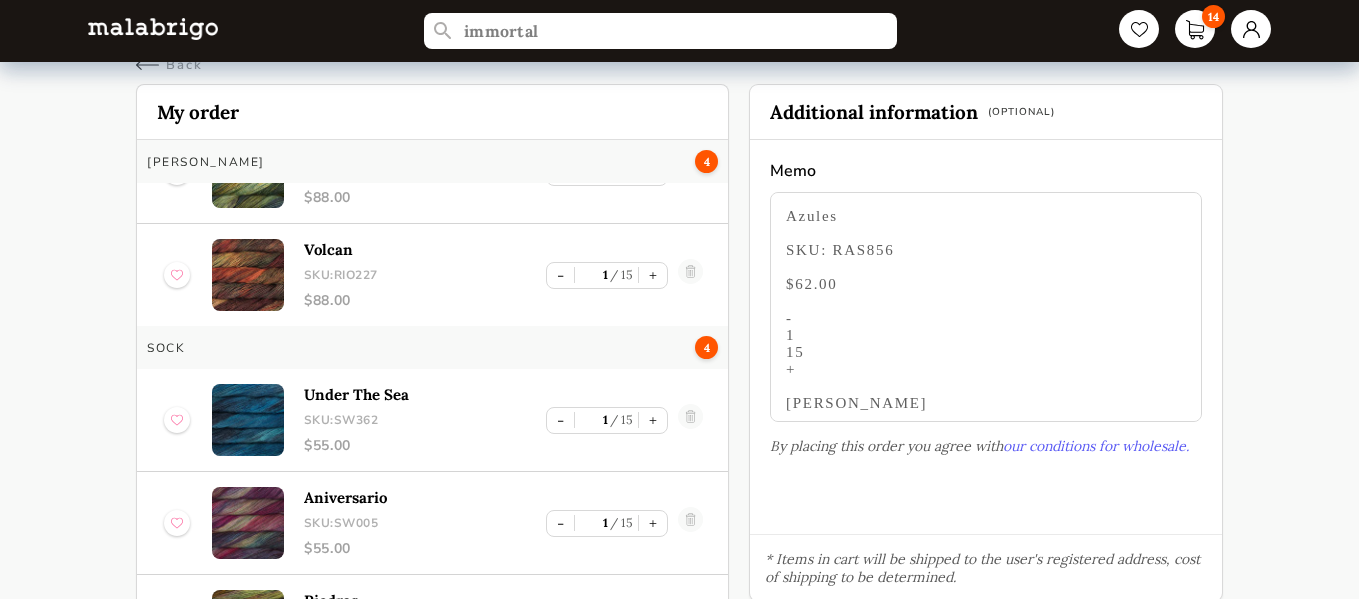 drag, startPoint x: 863, startPoint y: 400, endPoint x: 813, endPoint y: 234, distance: 173.36667 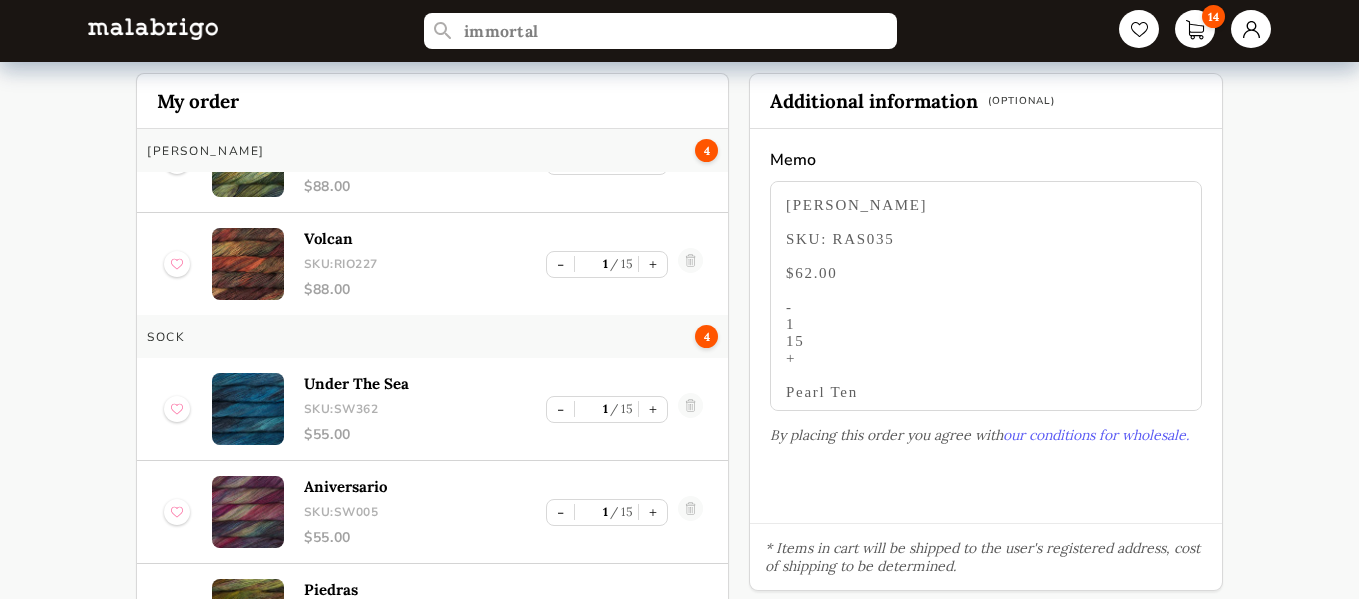 scroll, scrollTop: 31, scrollLeft: 0, axis: vertical 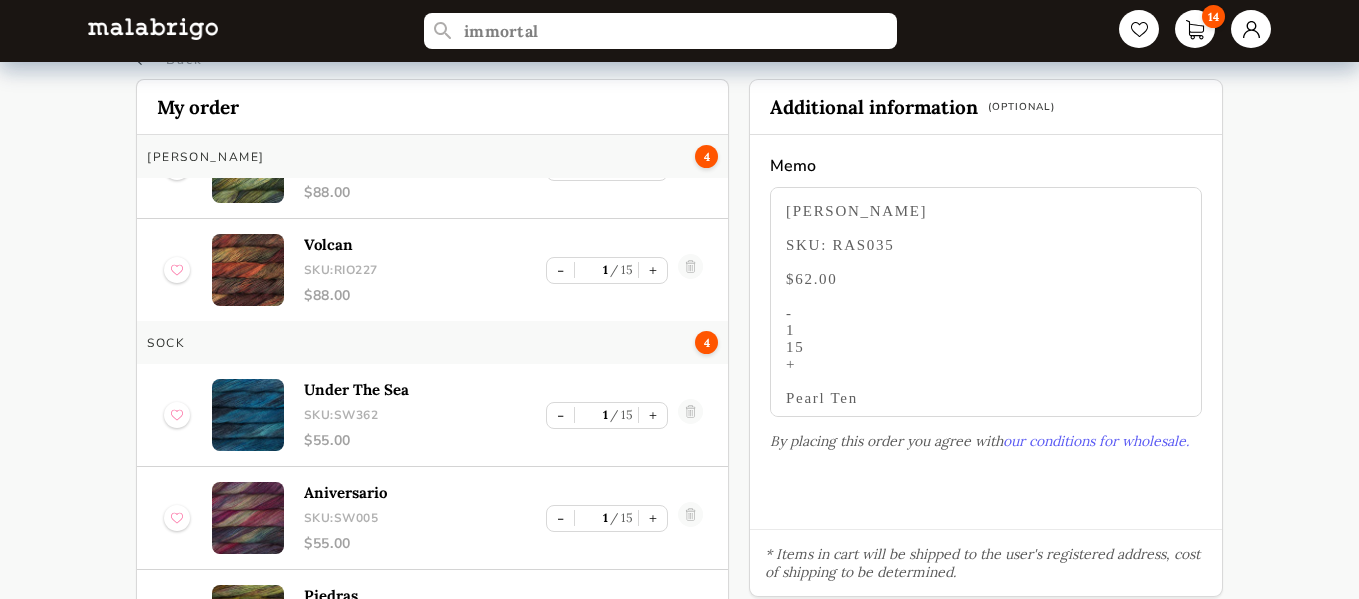 drag, startPoint x: 930, startPoint y: 408, endPoint x: 871, endPoint y: 163, distance: 252.00397 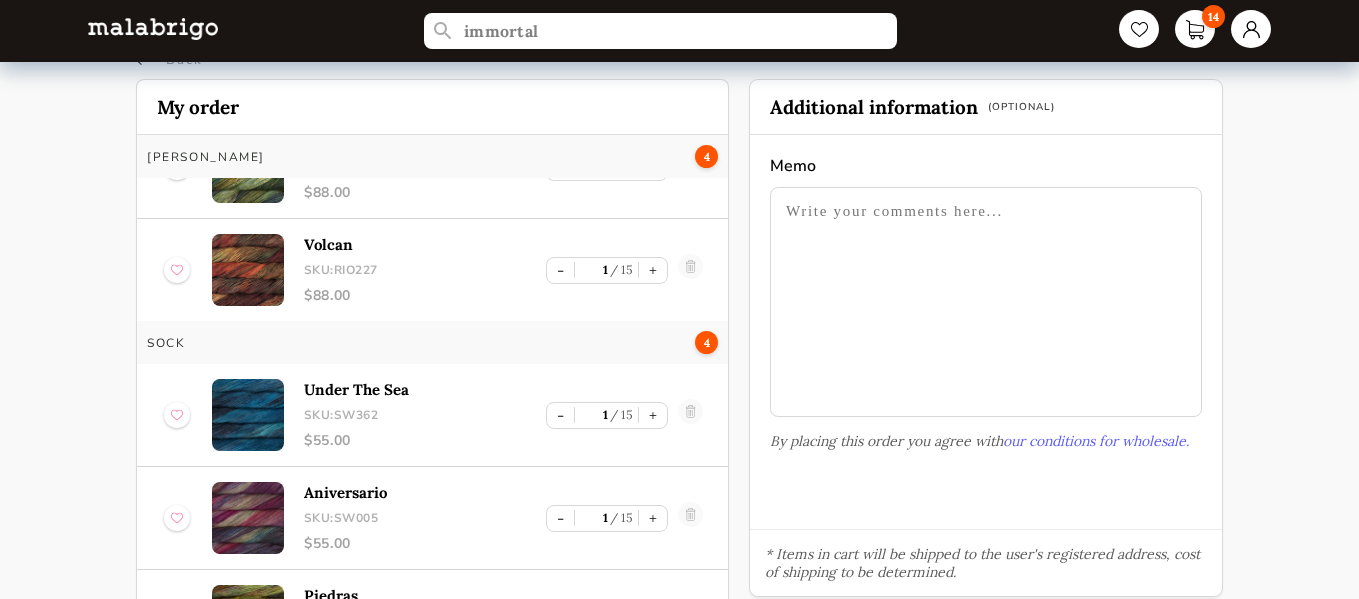 click at bounding box center (986, 302) 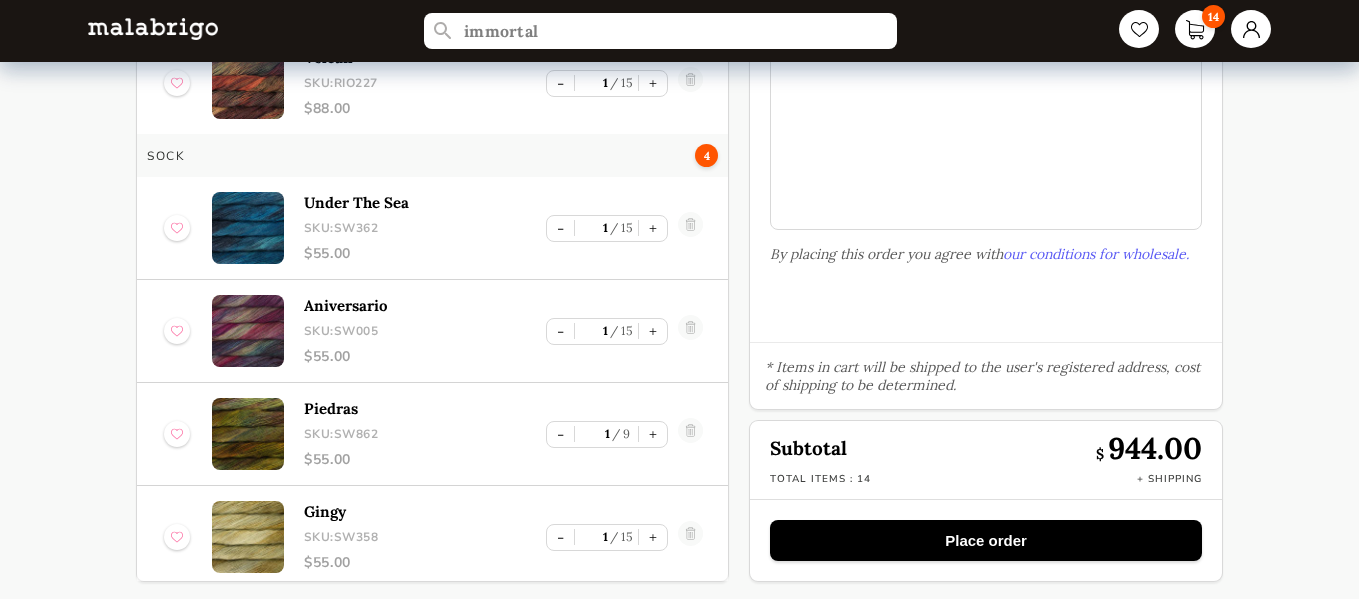 scroll, scrollTop: 221, scrollLeft: 0, axis: vertical 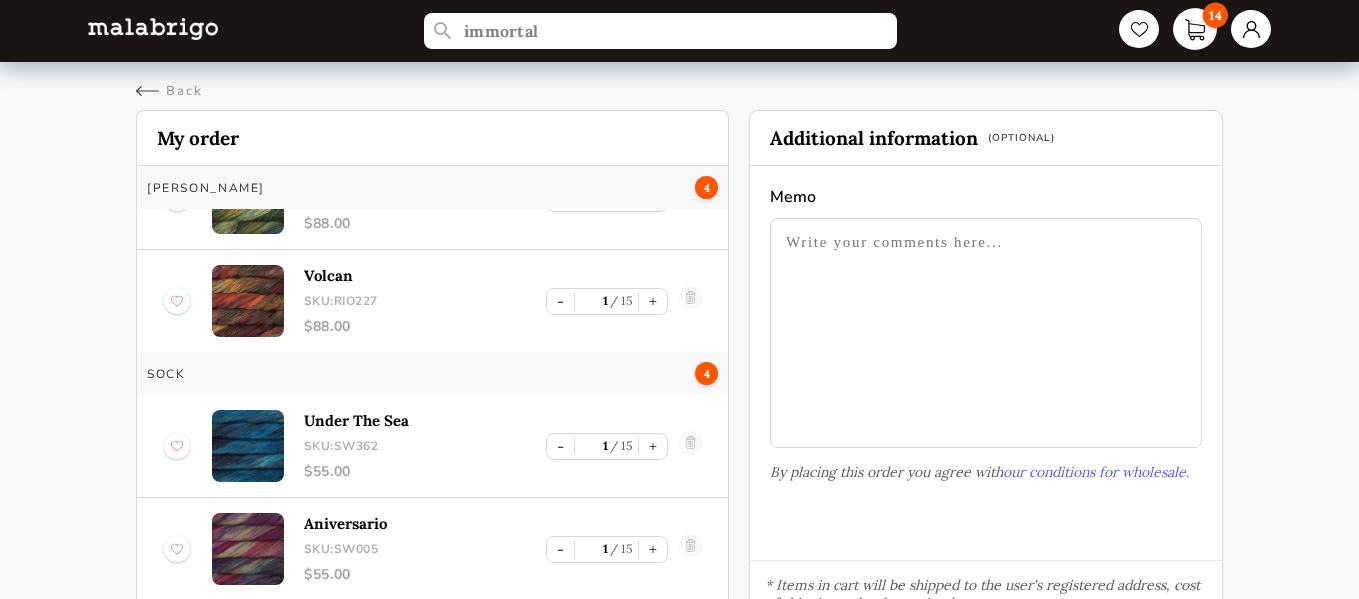 type 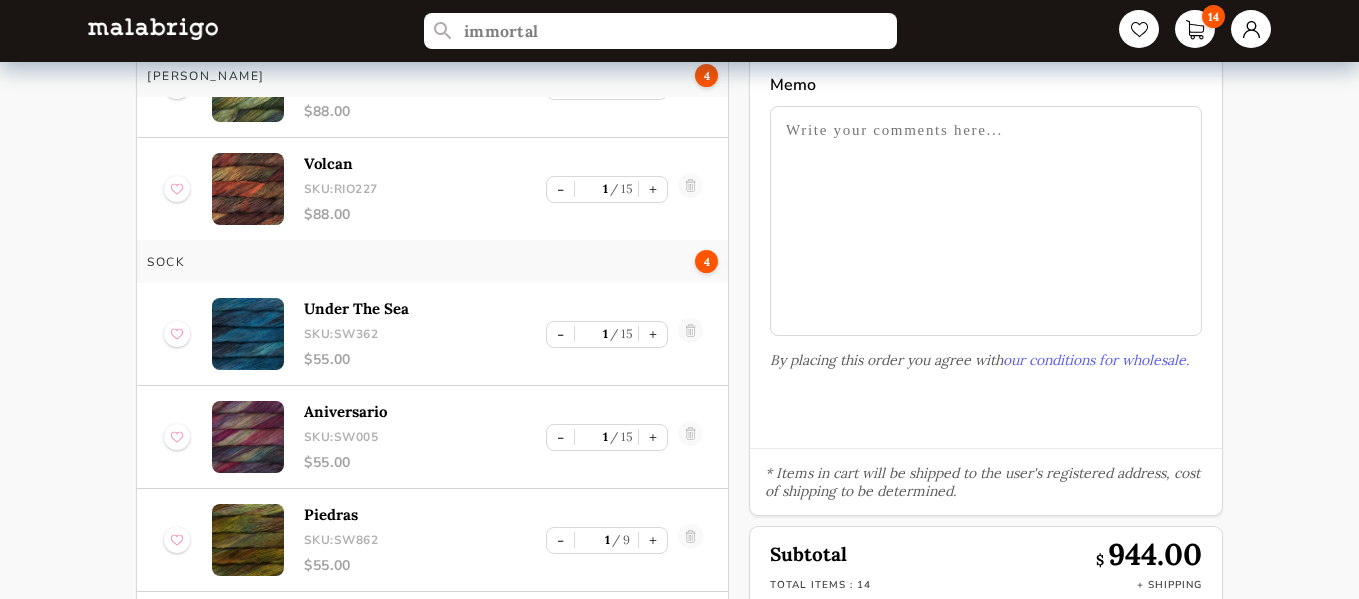 scroll, scrollTop: 221, scrollLeft: 0, axis: vertical 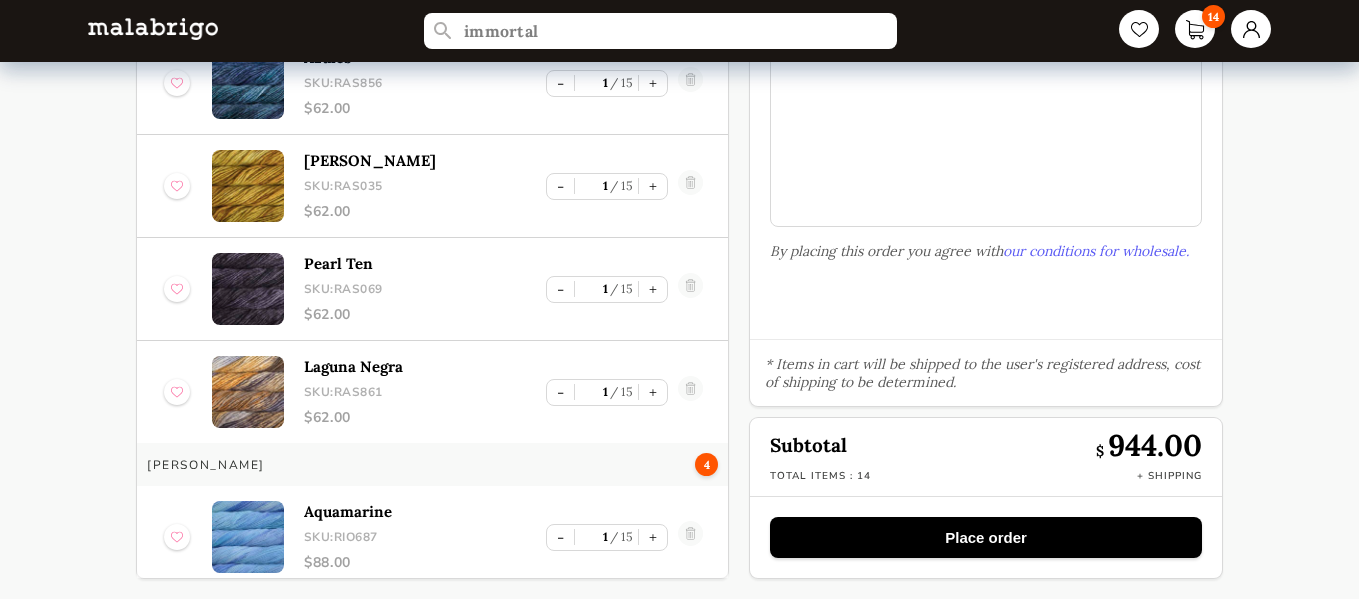 click on "Place order" at bounding box center [986, 537] 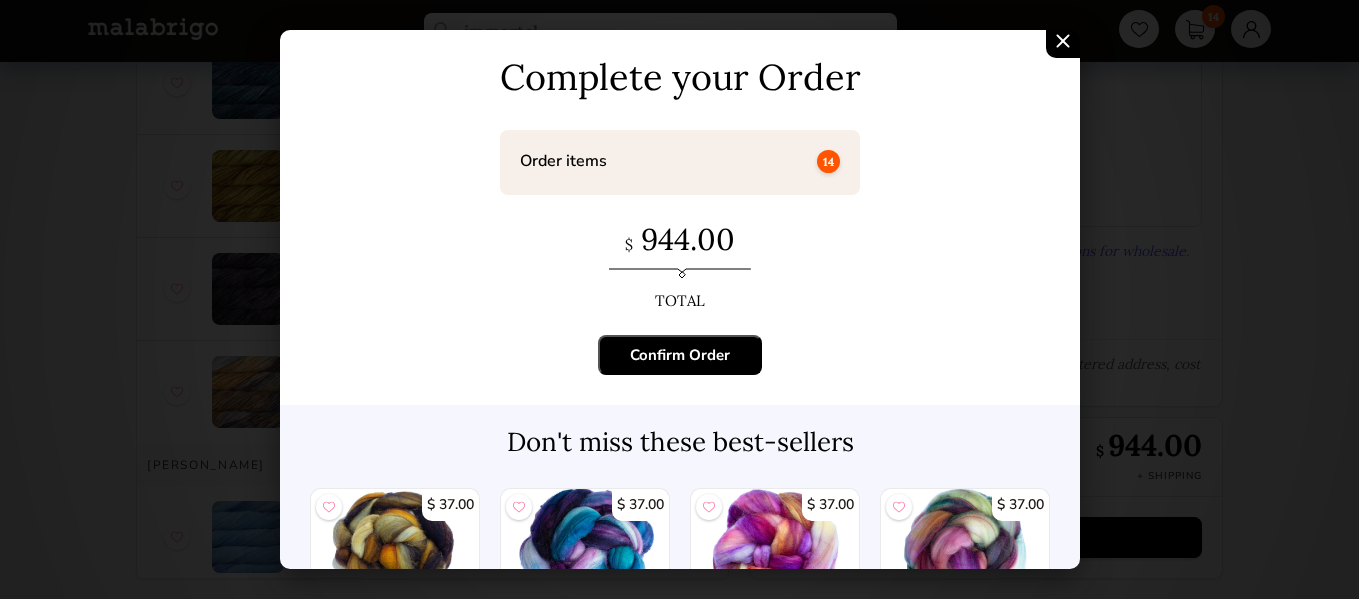 scroll, scrollTop: 0, scrollLeft: 0, axis: both 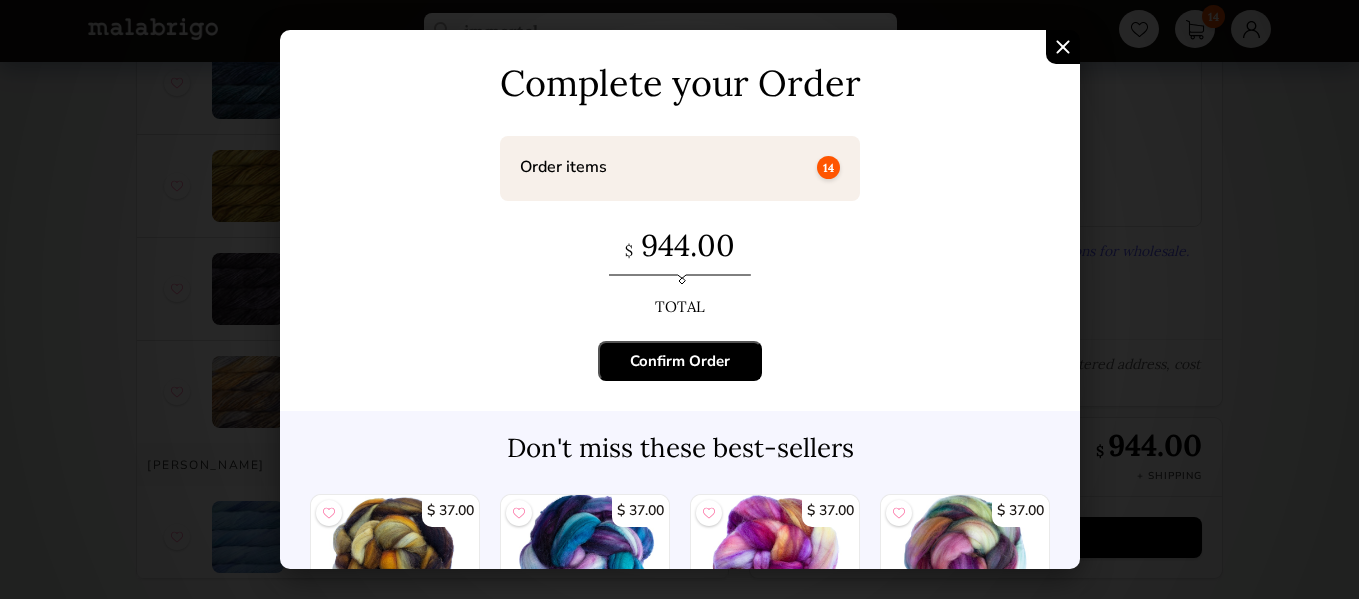 click at bounding box center (1063, 47) 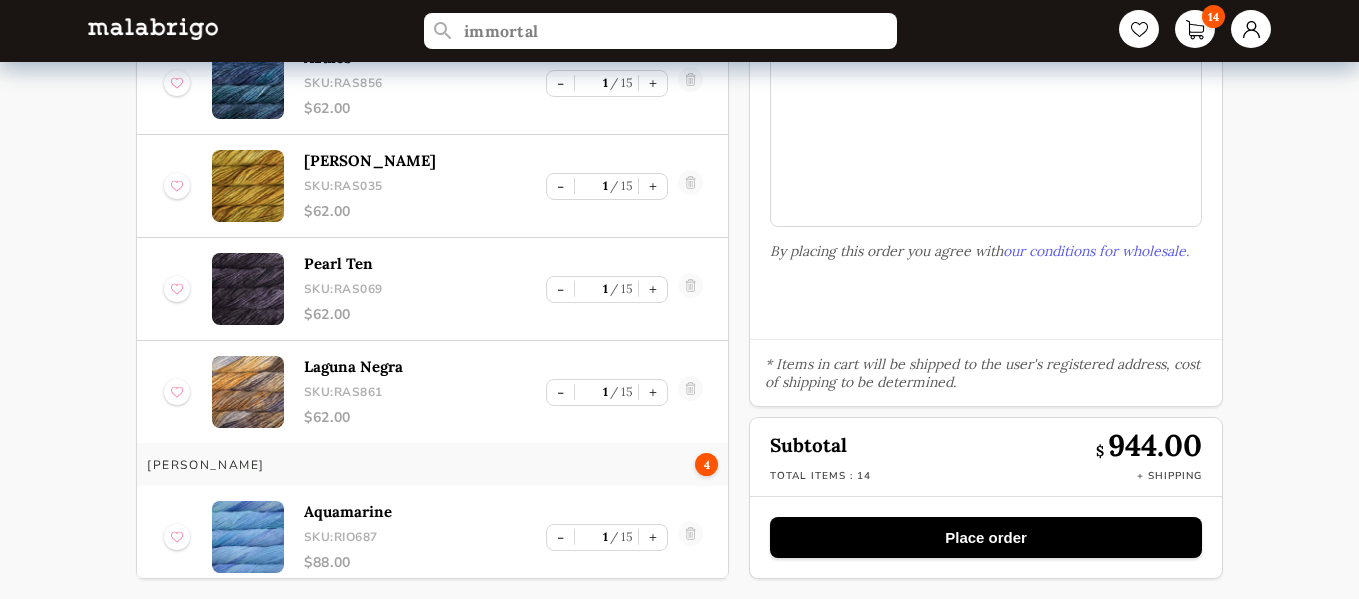 scroll, scrollTop: 0, scrollLeft: 0, axis: both 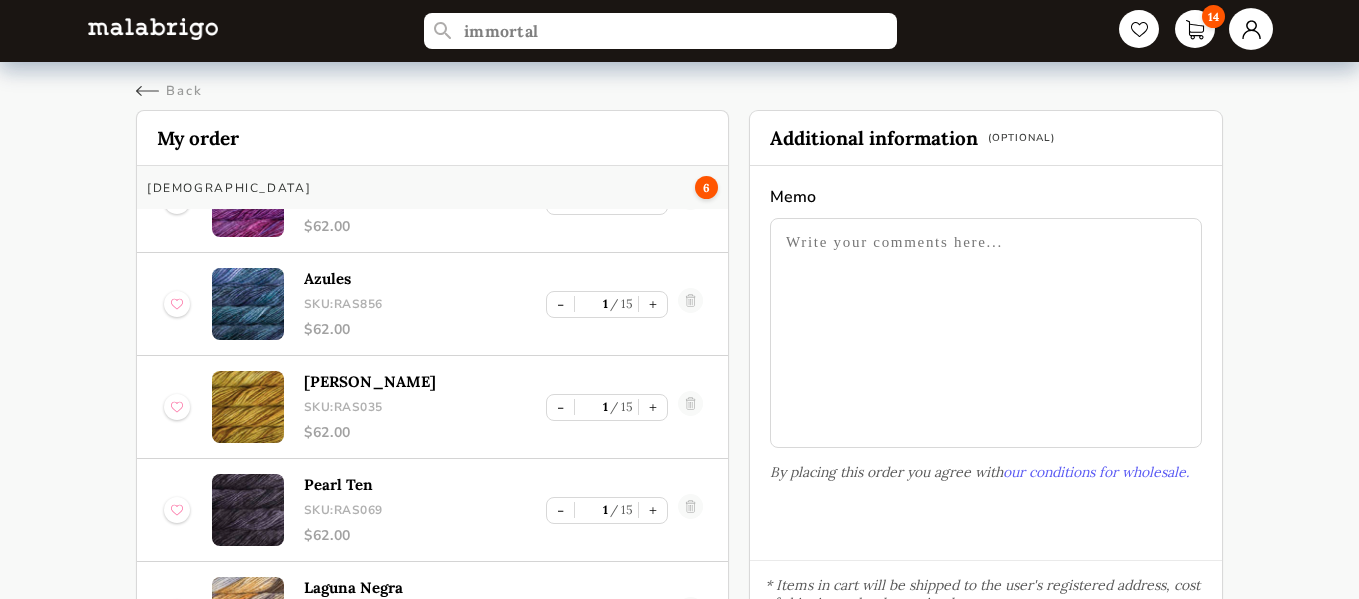 click at bounding box center (1251, 29) 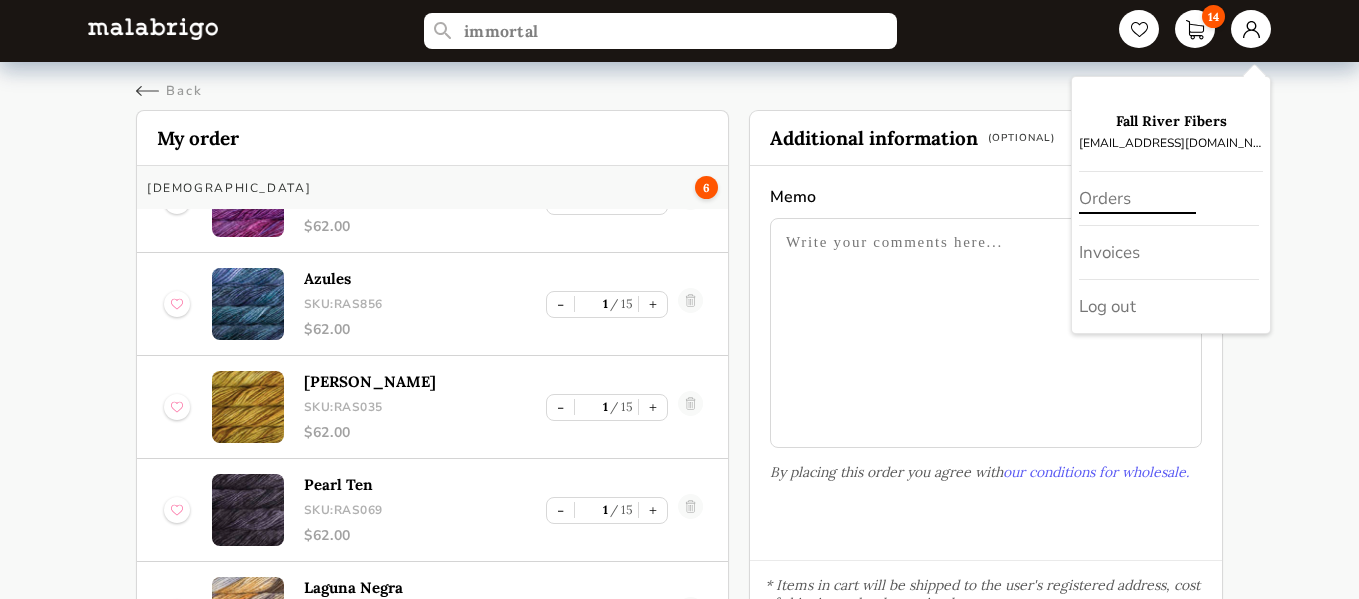 click on "Orders" at bounding box center (1169, 199) 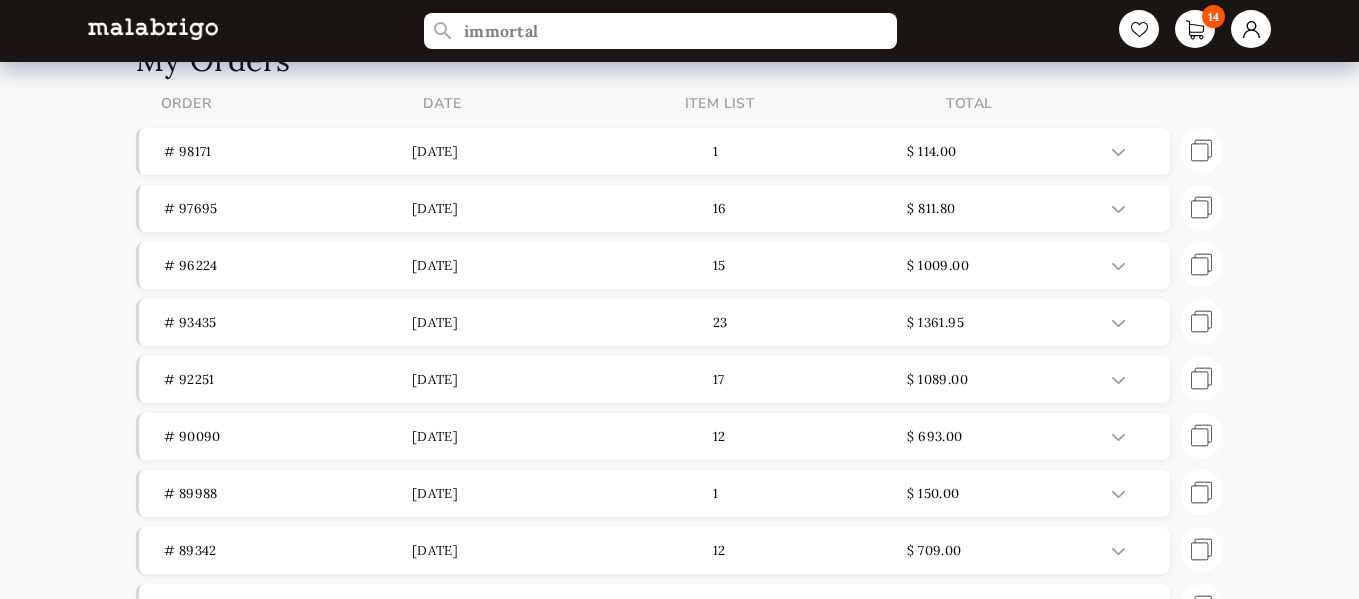 scroll, scrollTop: 0, scrollLeft: 0, axis: both 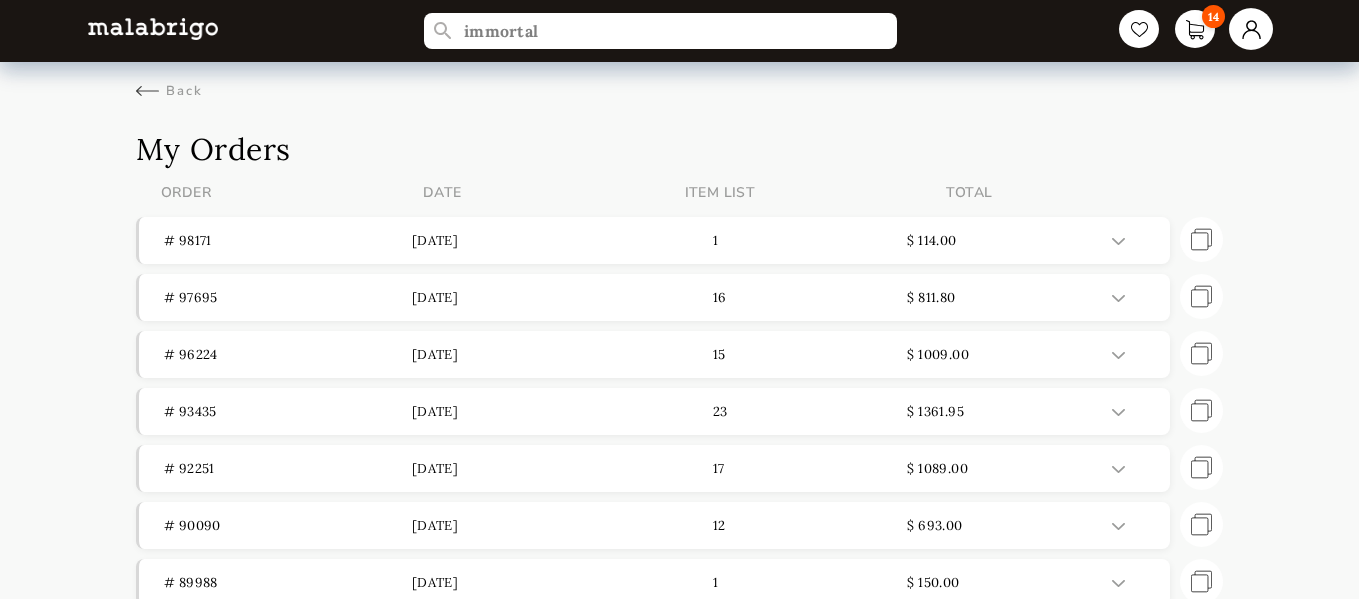 click at bounding box center [1251, 29] 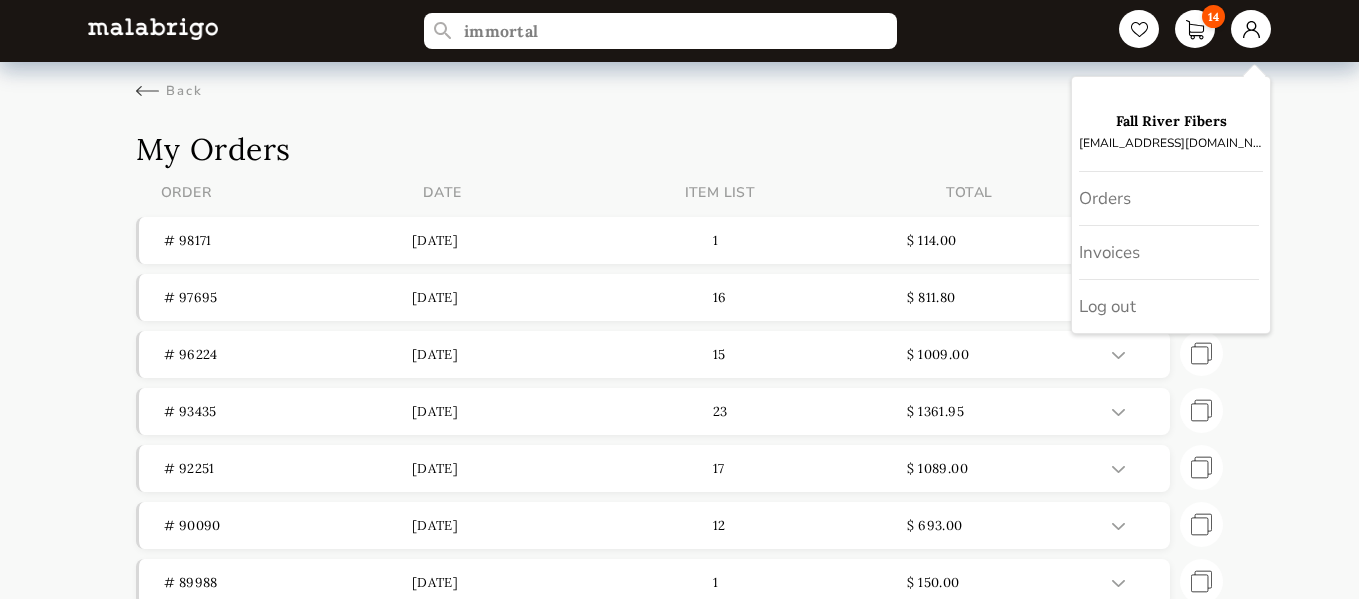 click on "Fall River Fibers" at bounding box center [1171, 121] 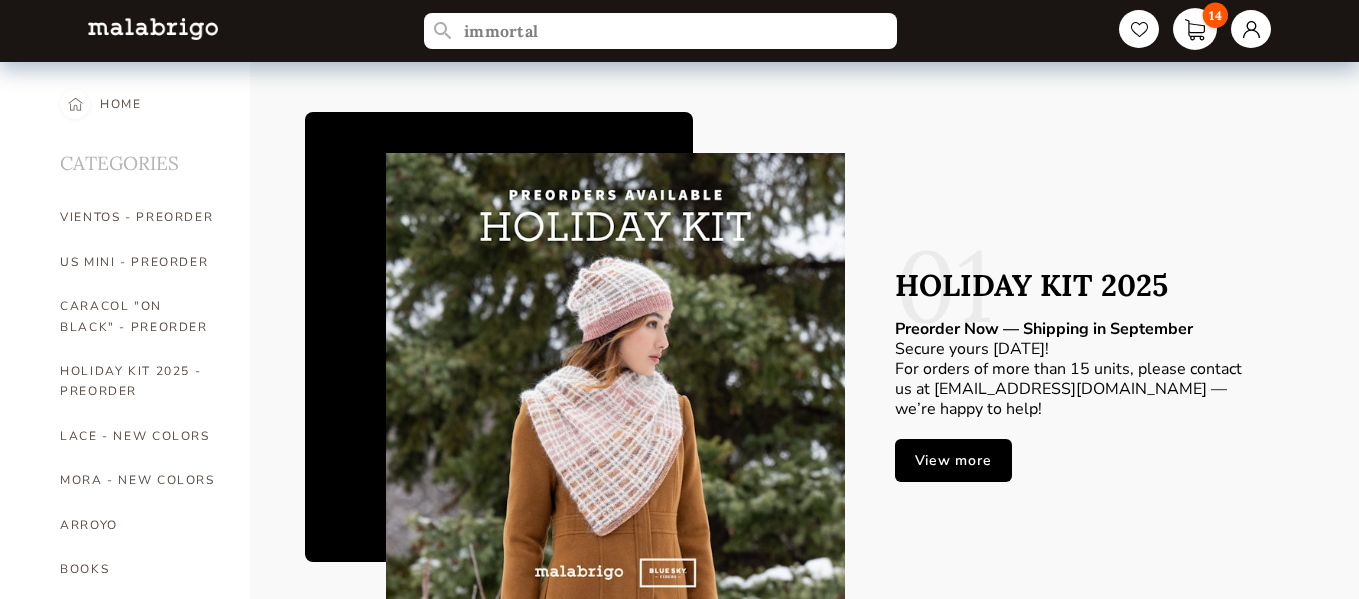 click on "14" at bounding box center [1195, 29] 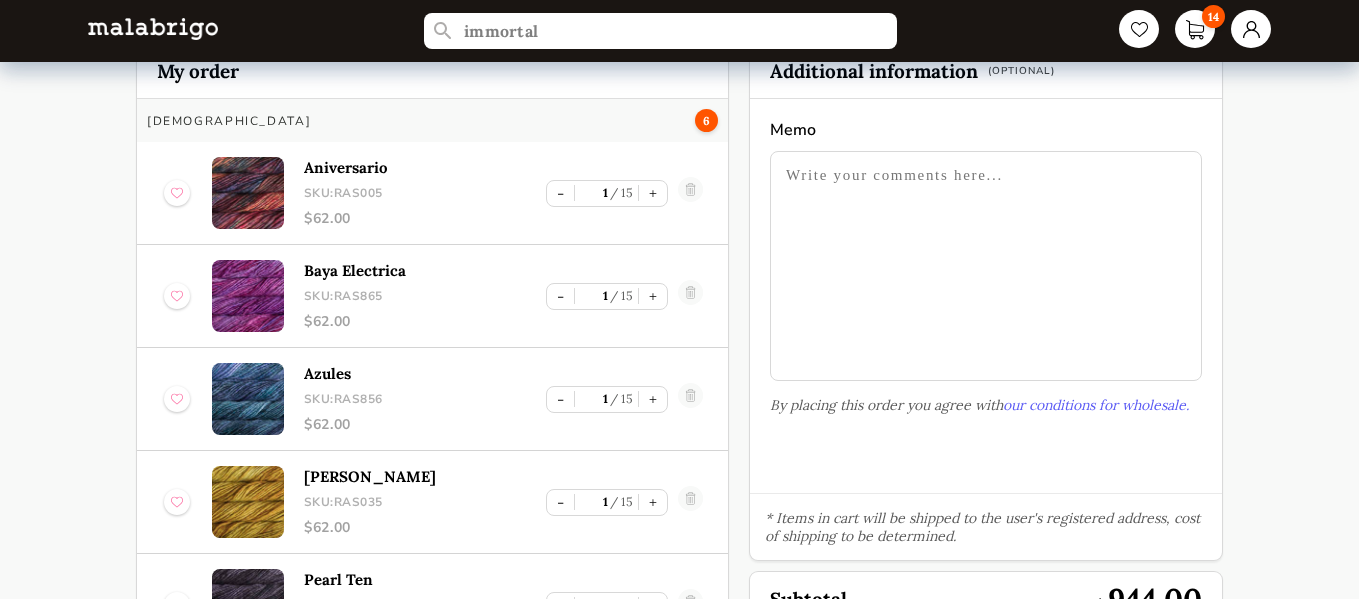 scroll, scrollTop: 0, scrollLeft: 0, axis: both 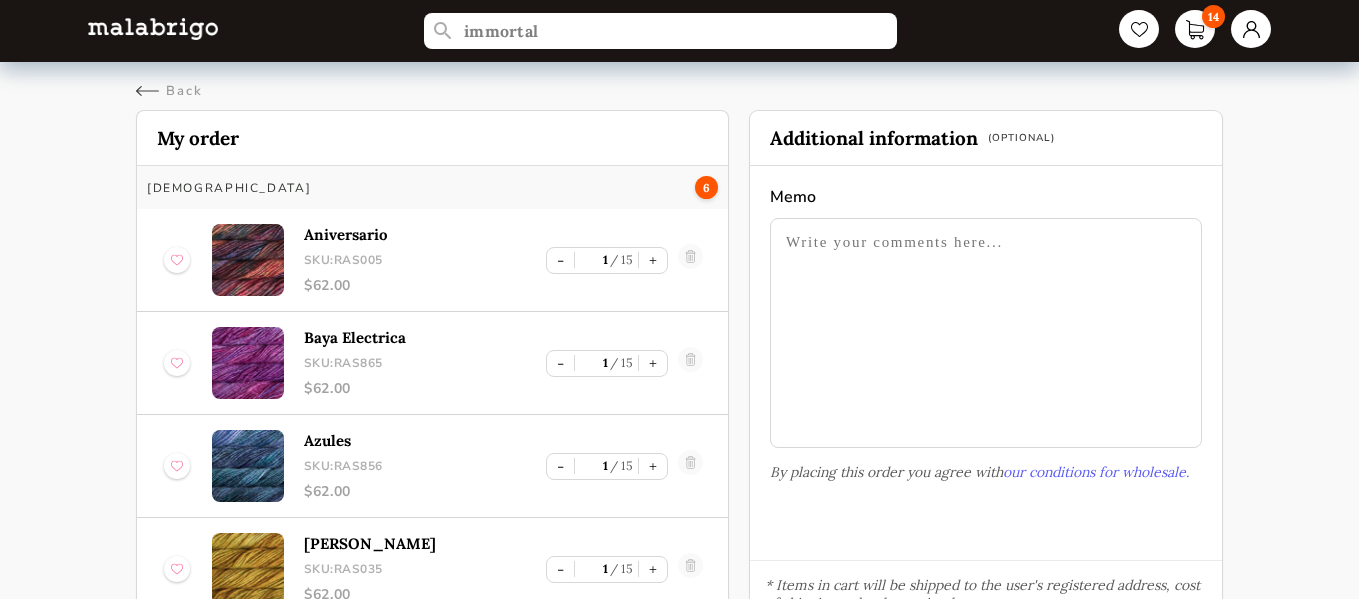 click at bounding box center [986, 333] 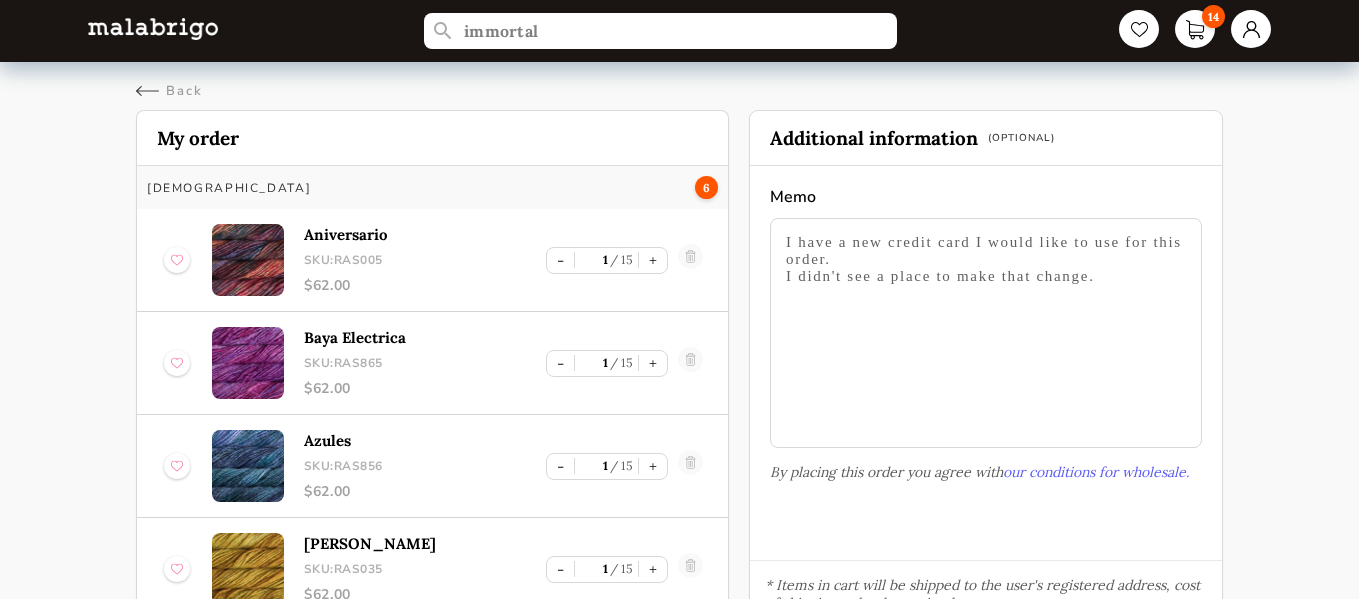 click on "I have a new credit card I would like to use for this order.
I didn't see a place to make that change." at bounding box center (986, 333) 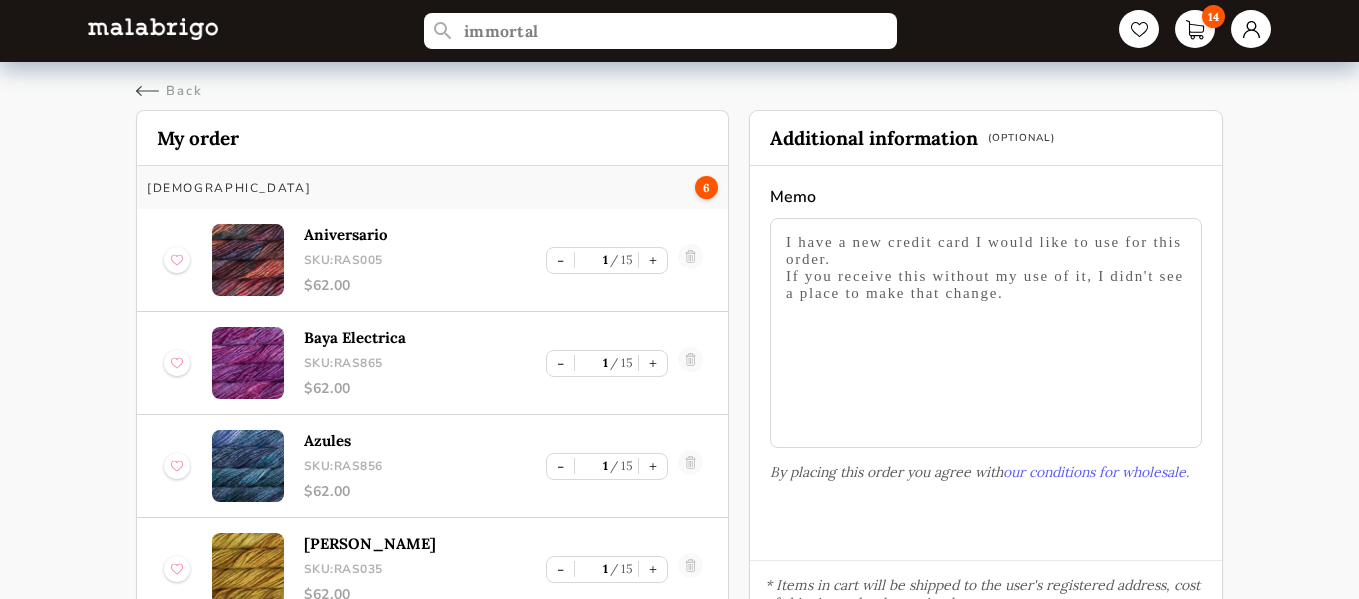 click on "I have a new credit card I would like to use for this order.
If you receive this without my use of it, I didn't see a place to make that change." at bounding box center (986, 333) 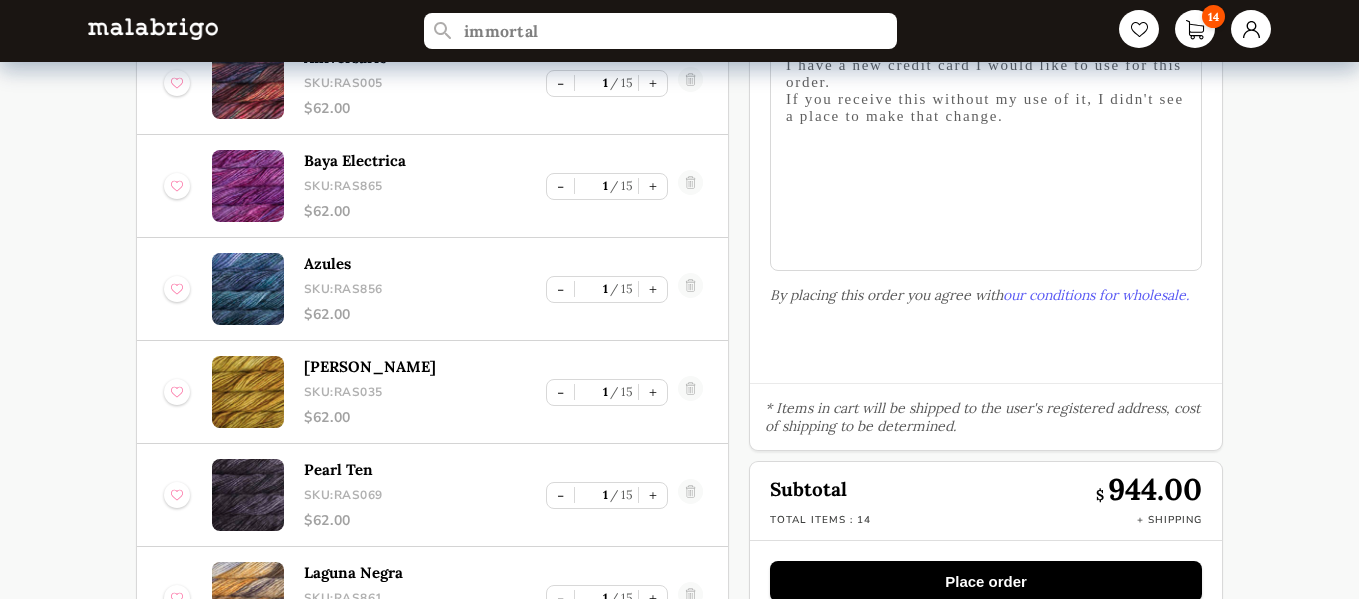 scroll, scrollTop: 191, scrollLeft: 0, axis: vertical 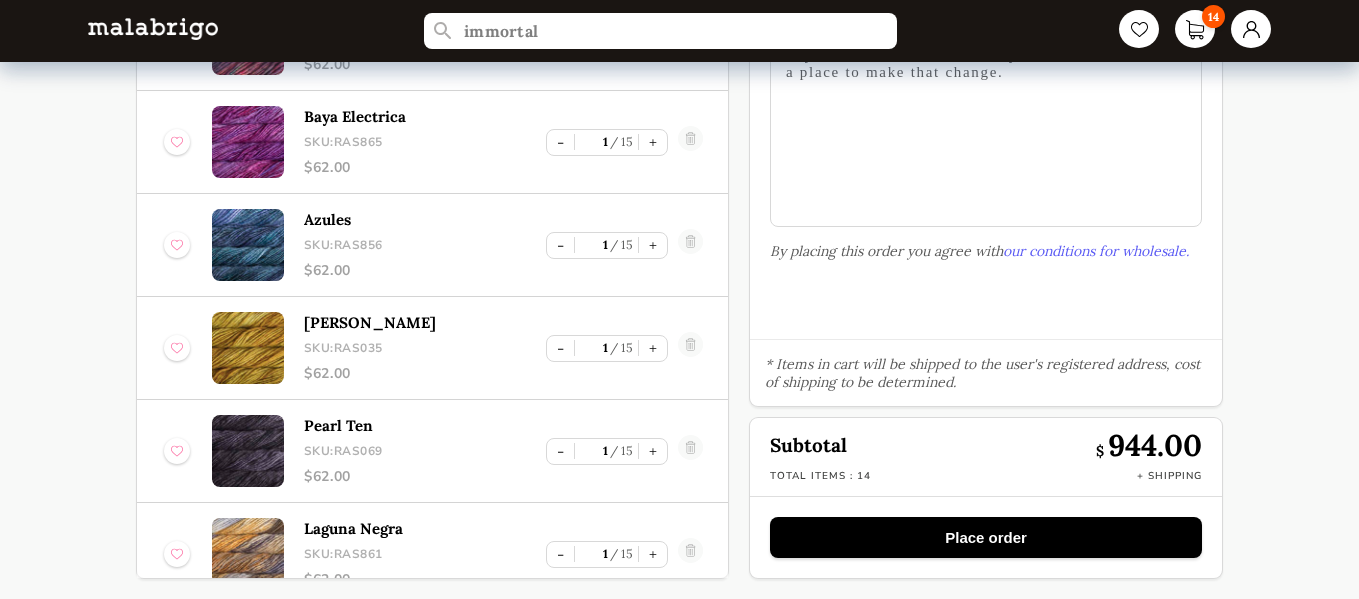 type on "I have a new credit card I would like to use for this order.
If you receive this without my use of it, I didn't see a place to make that change." 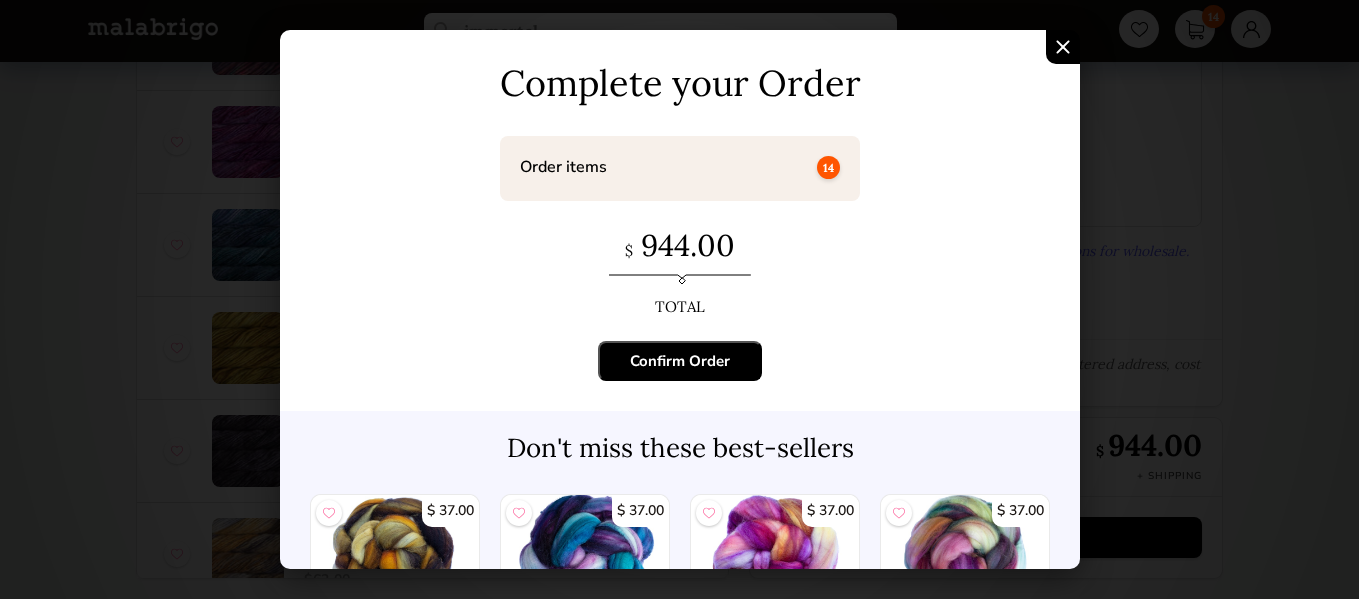 click on "Confirm Order" at bounding box center [680, 361] 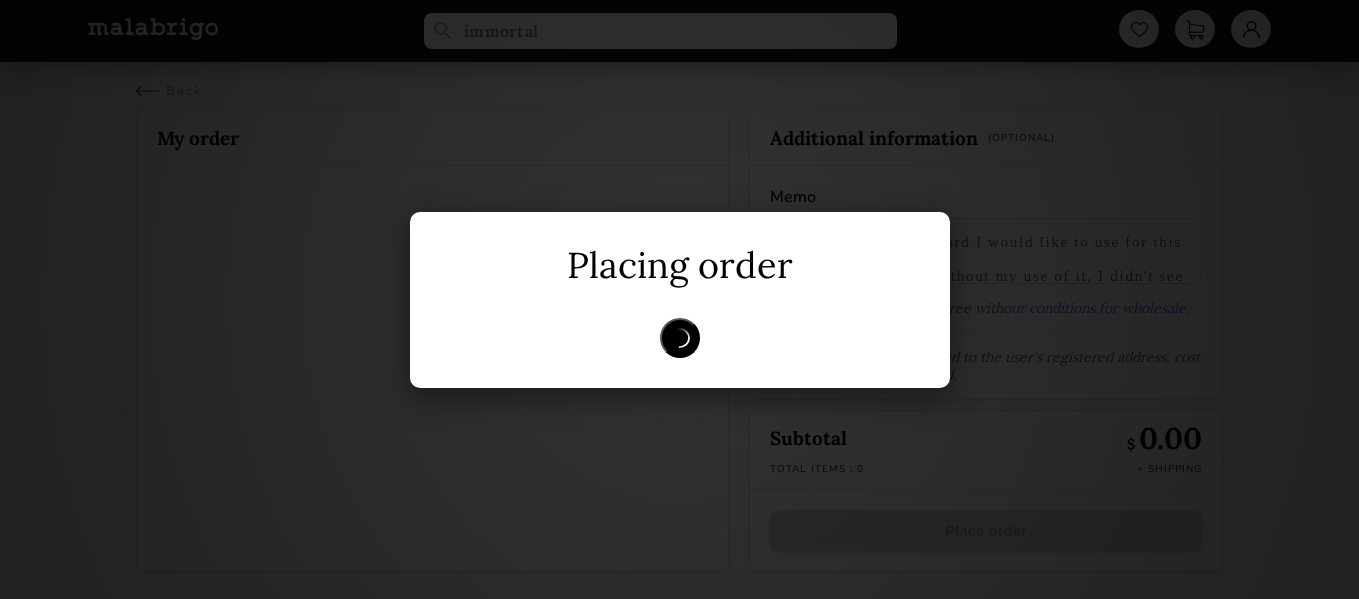 scroll, scrollTop: 0, scrollLeft: 0, axis: both 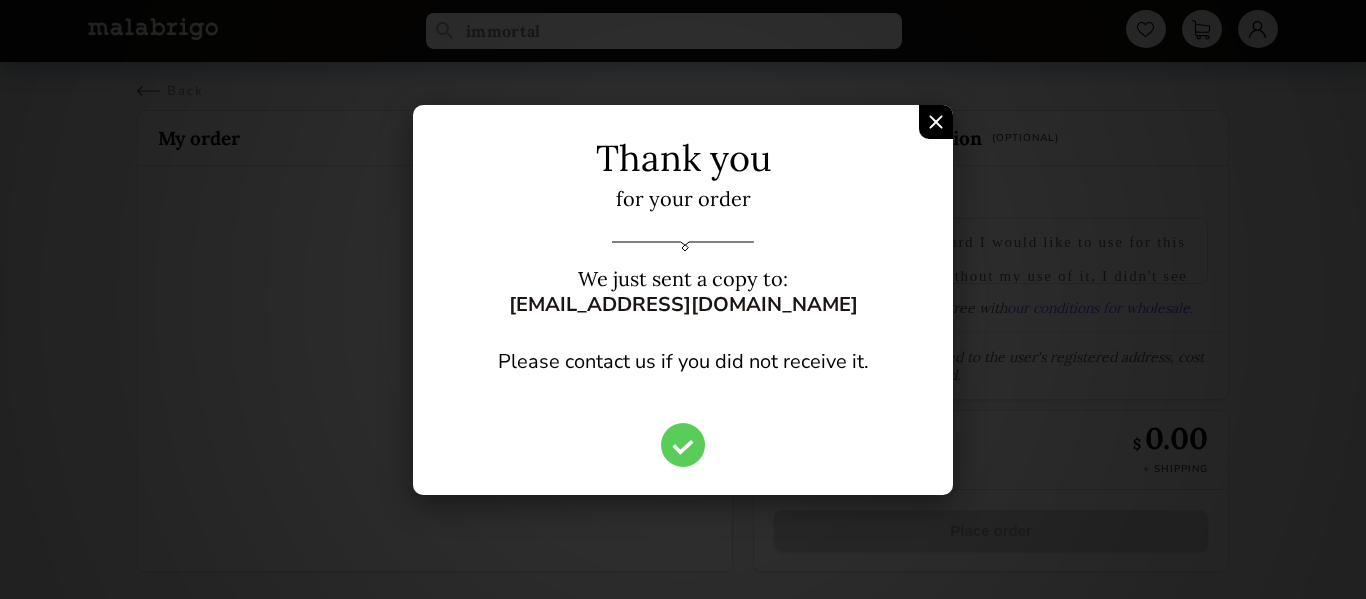 click at bounding box center [683, 445] 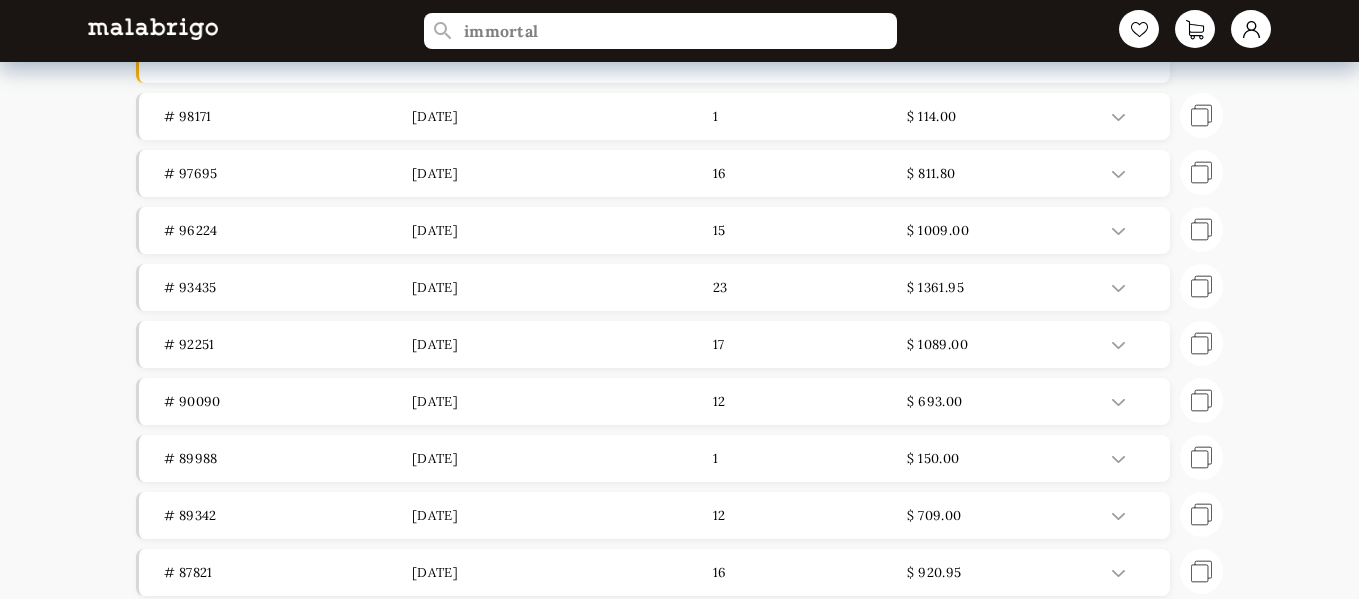 scroll, scrollTop: 1053, scrollLeft: 0, axis: vertical 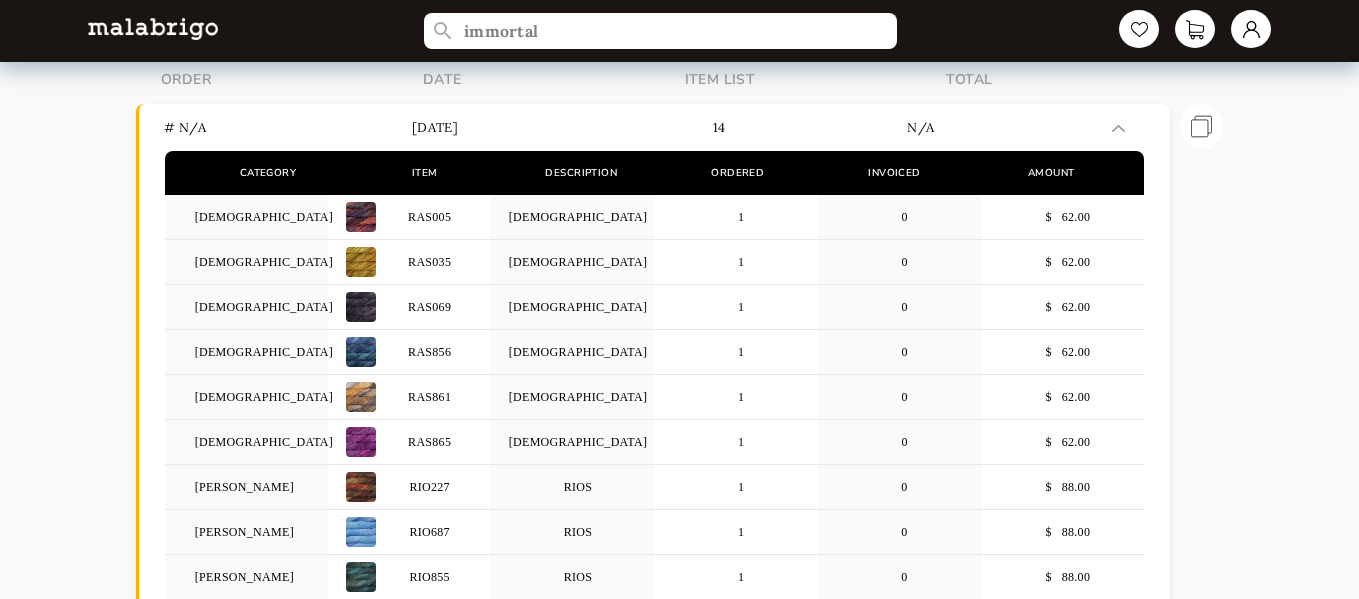 click at bounding box center (153, 28) 